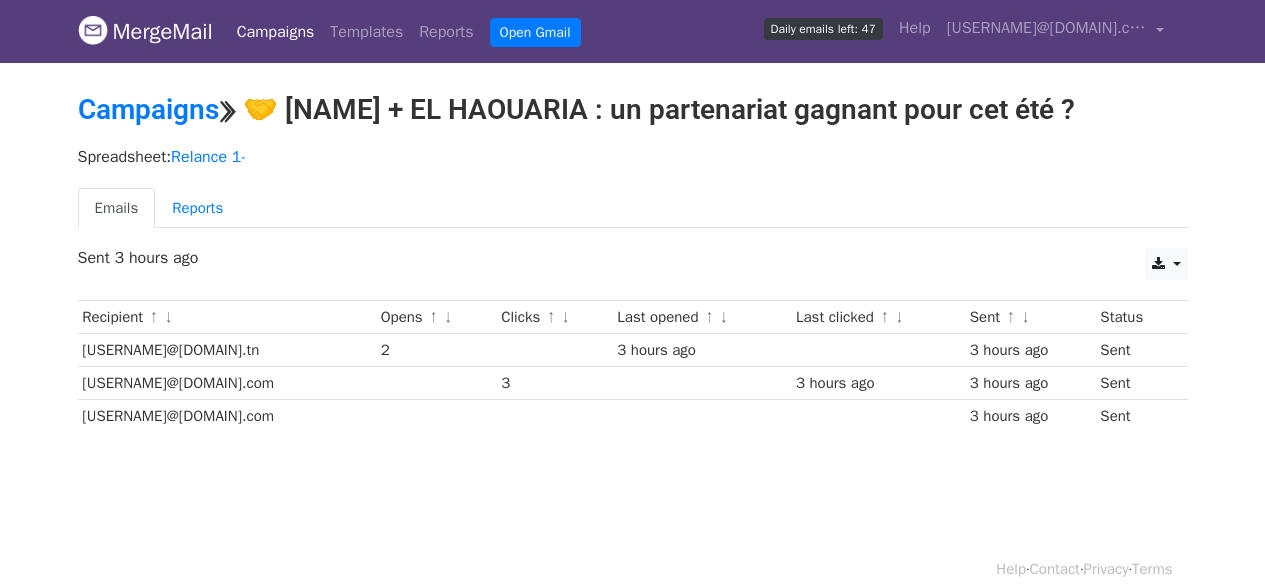 scroll, scrollTop: 0, scrollLeft: 0, axis: both 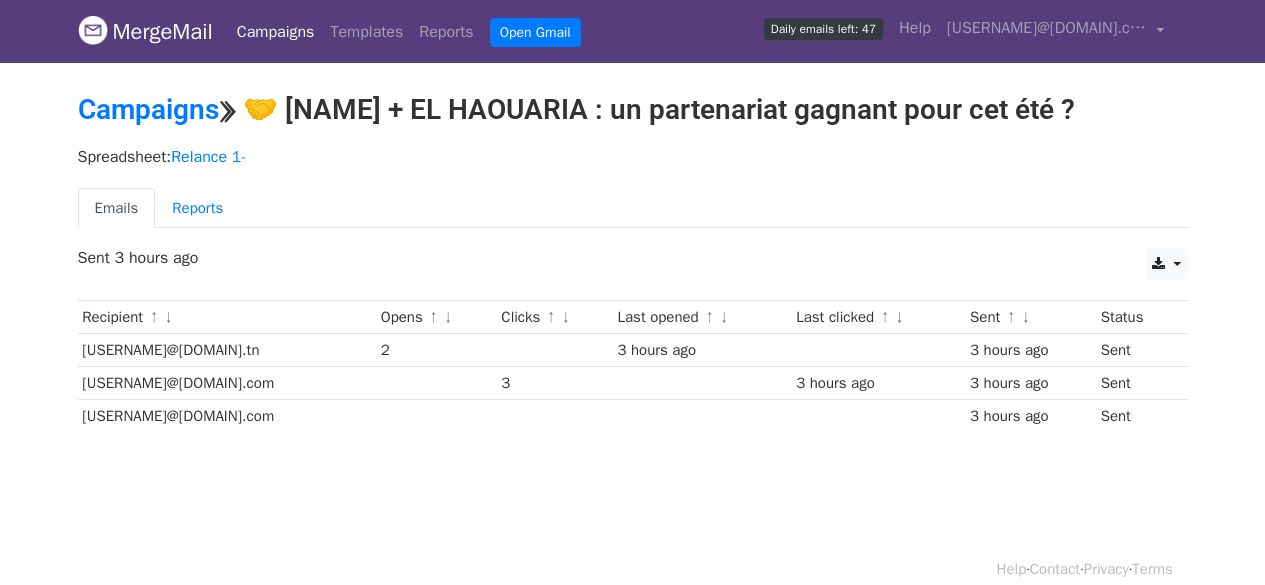click on "Campaigns" at bounding box center [276, 32] 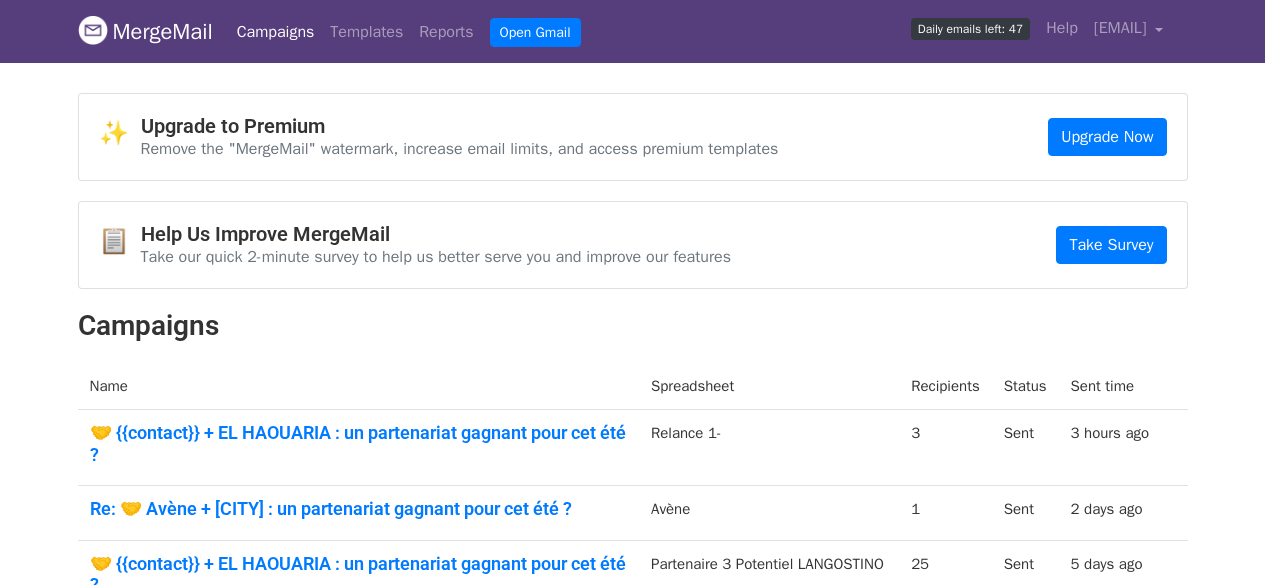 scroll, scrollTop: 0, scrollLeft: 0, axis: both 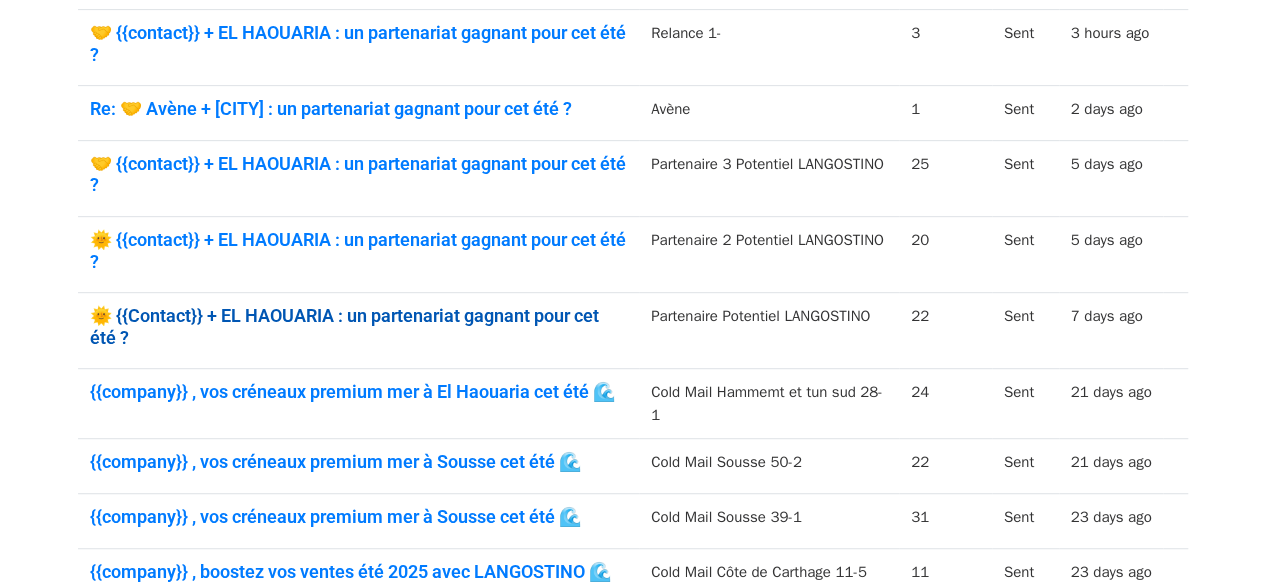 click on "🌞 {{Contact}} + EL HAOUARIA : un partenariat gagnant pour cet été ?" at bounding box center [358, 326] 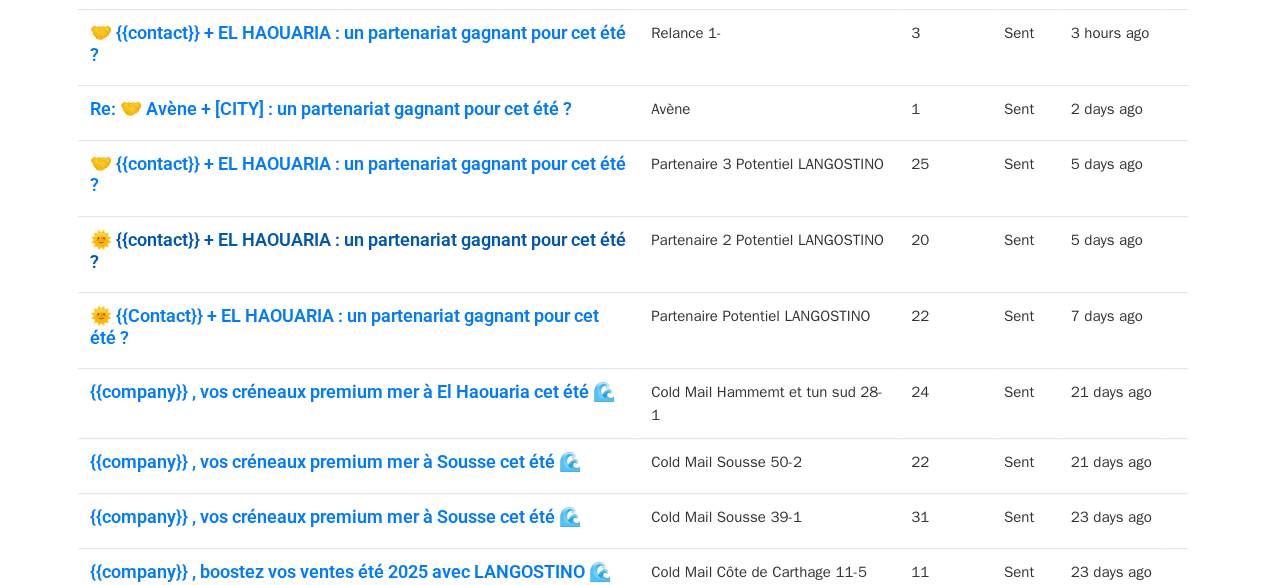 click on "🌞 {{contact}} + EL HAOUARIA : un partenariat gagnant pour cet été ?" at bounding box center [358, 250] 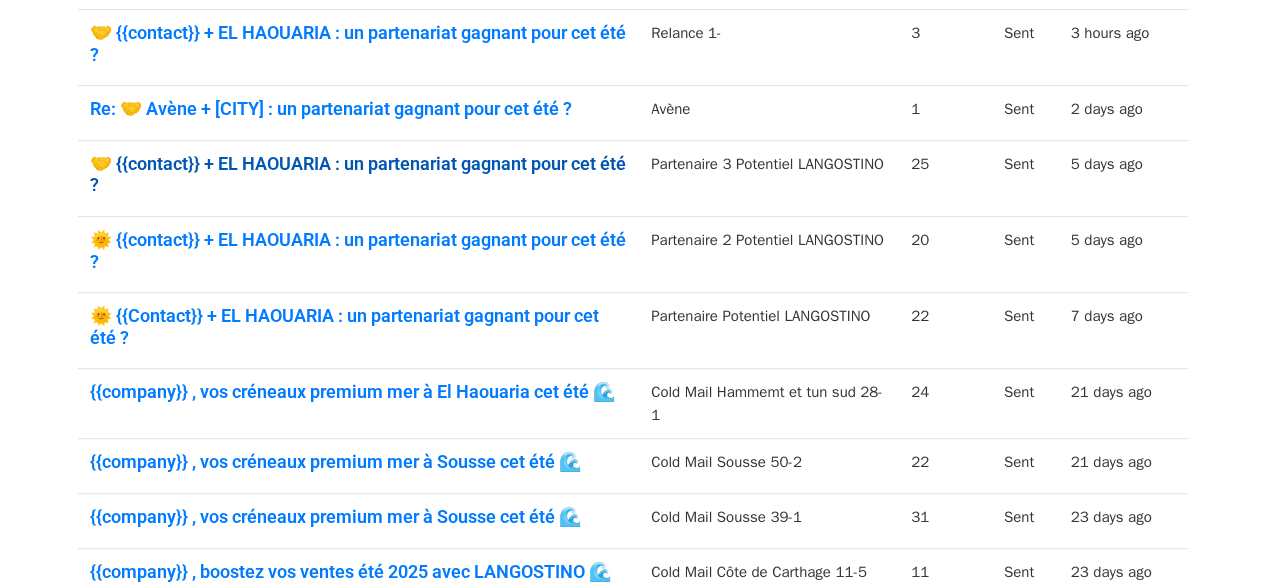 click on "🤝 {{contact}} + EL HAOUARIA : un partenariat gagnant pour cet été ?" at bounding box center [358, 174] 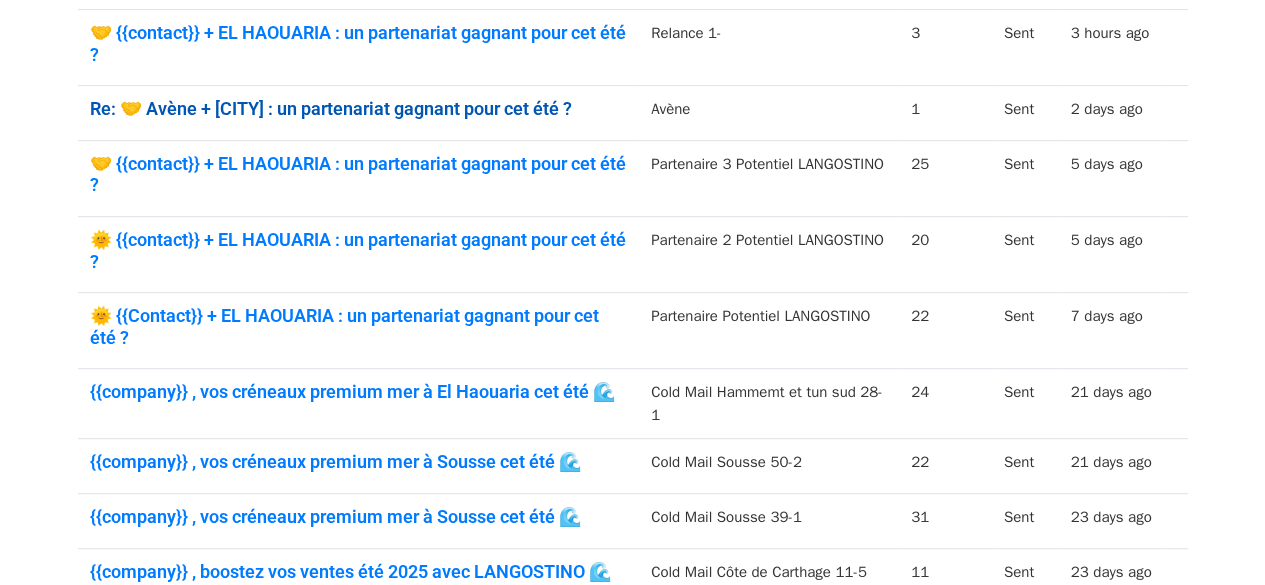click on "Re: 🤝 Avène + EL HAOUARIA : un partenariat gagnant pour cet été ?" at bounding box center [358, 109] 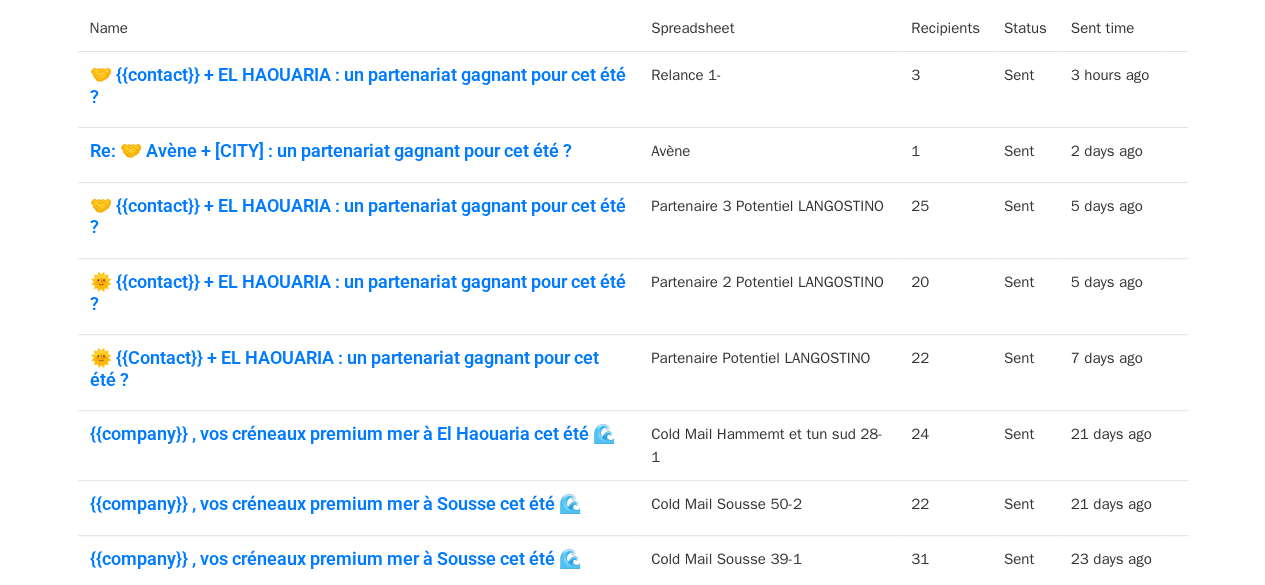 scroll, scrollTop: 300, scrollLeft: 0, axis: vertical 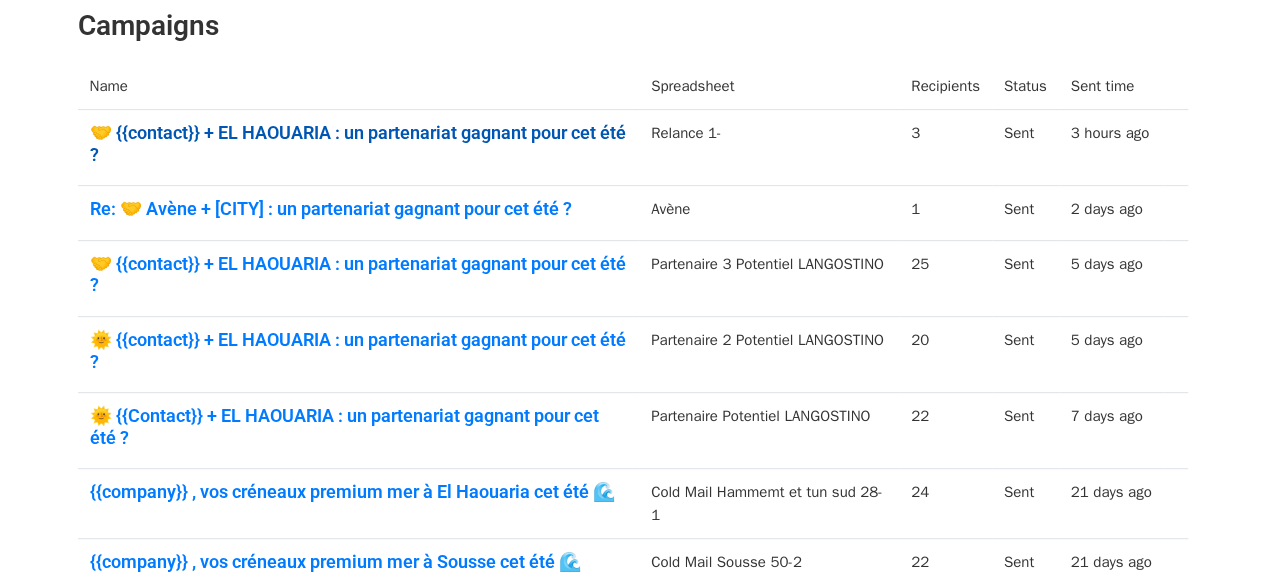 click on "🤝 {{contact}} + EL HAOUARIA : un partenariat gagnant pour cet été ?" at bounding box center (358, 143) 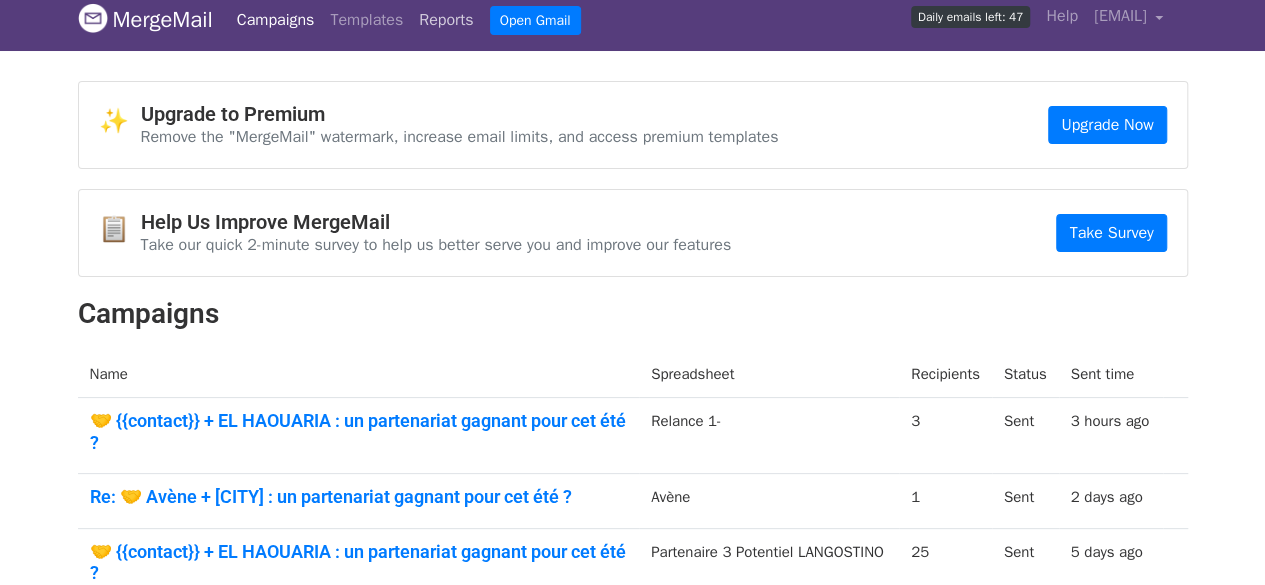 scroll, scrollTop: 0, scrollLeft: 0, axis: both 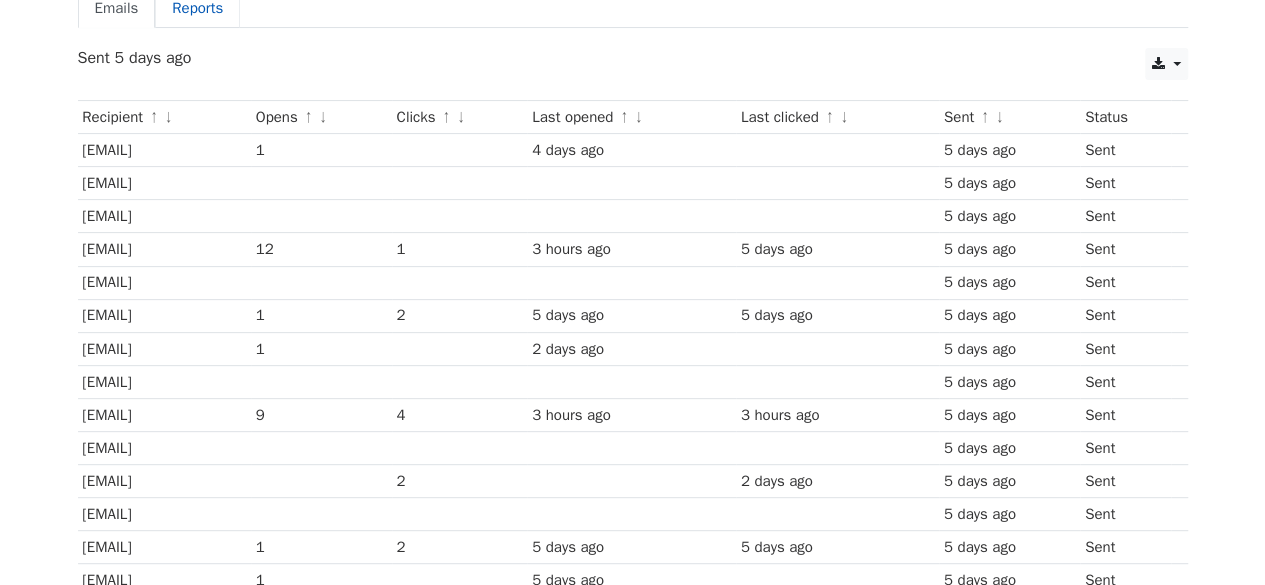 click on "Reports" at bounding box center [197, 8] 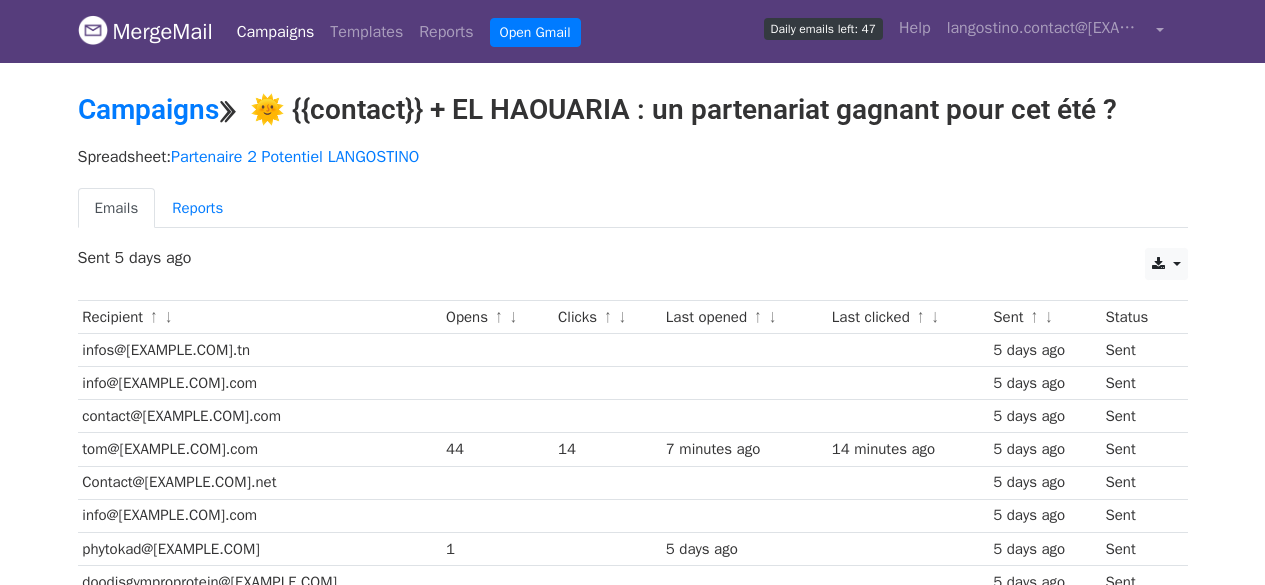 scroll, scrollTop: 0, scrollLeft: 0, axis: both 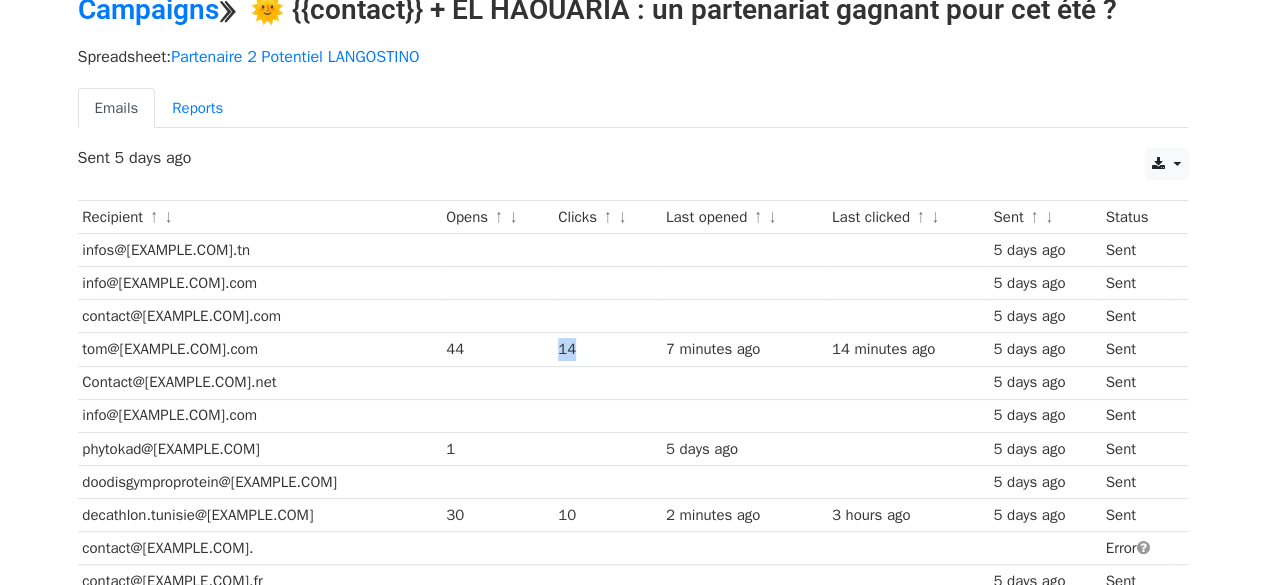 drag, startPoint x: 548, startPoint y: 338, endPoint x: 566, endPoint y: 338, distance: 18 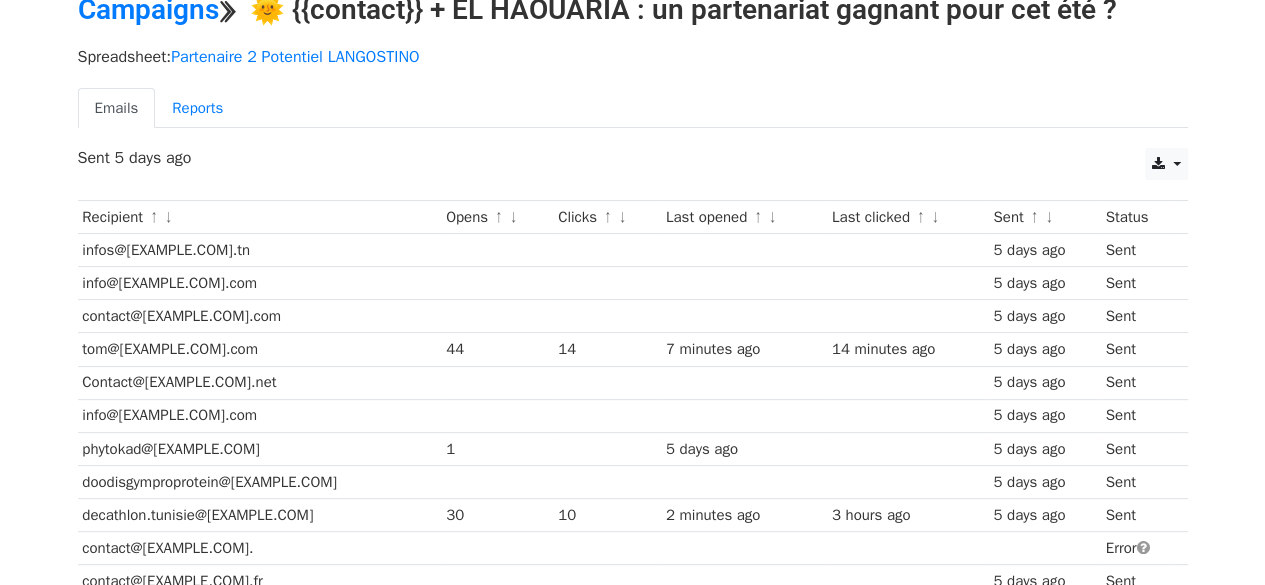 click on "44" at bounding box center (497, 349) 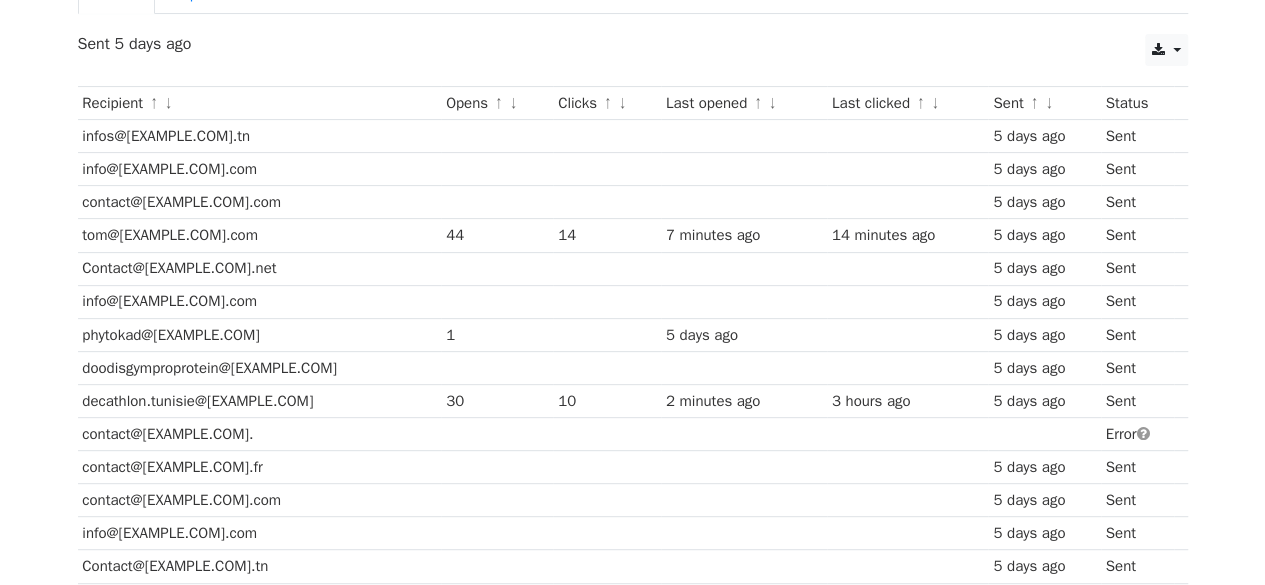 scroll, scrollTop: 78, scrollLeft: 0, axis: vertical 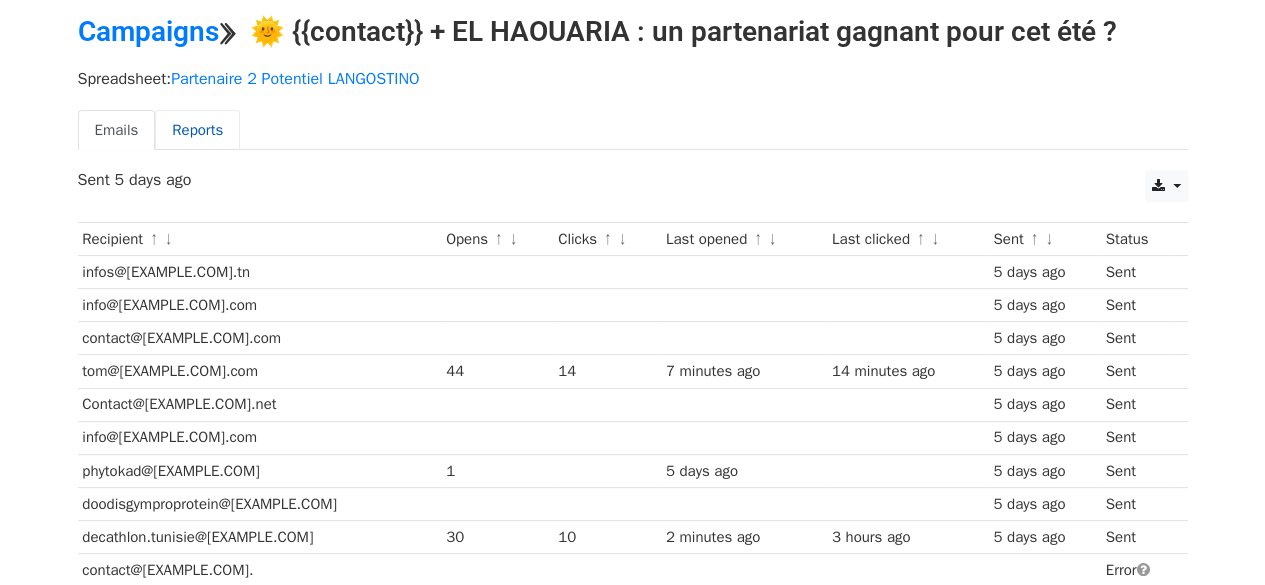 click on "Reports" at bounding box center (197, 130) 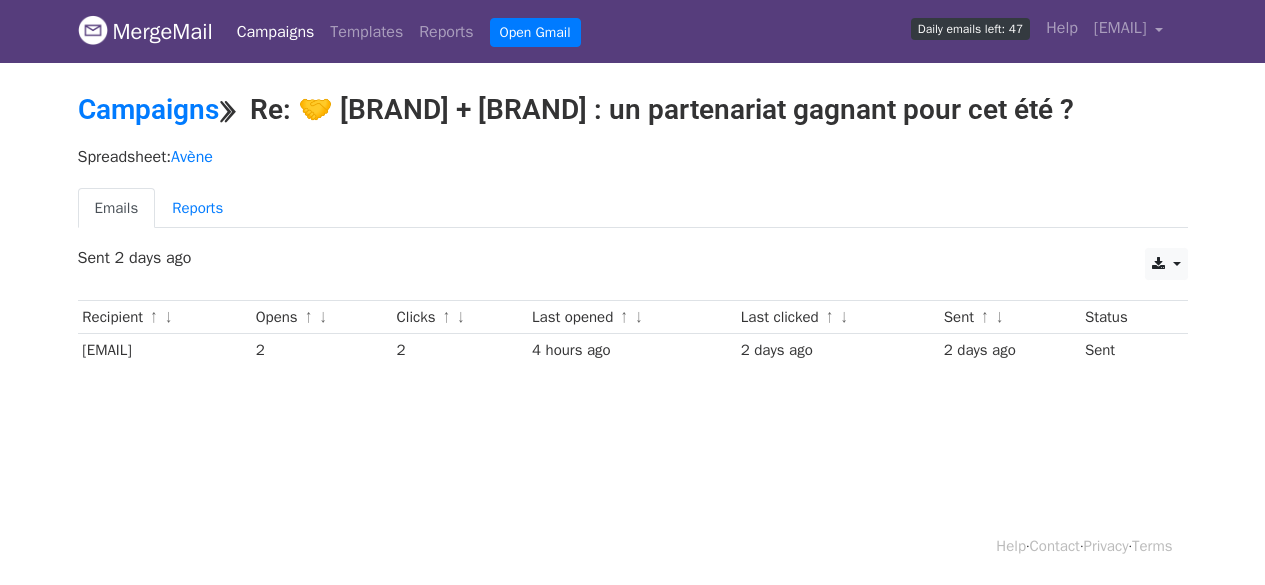 scroll, scrollTop: 0, scrollLeft: 0, axis: both 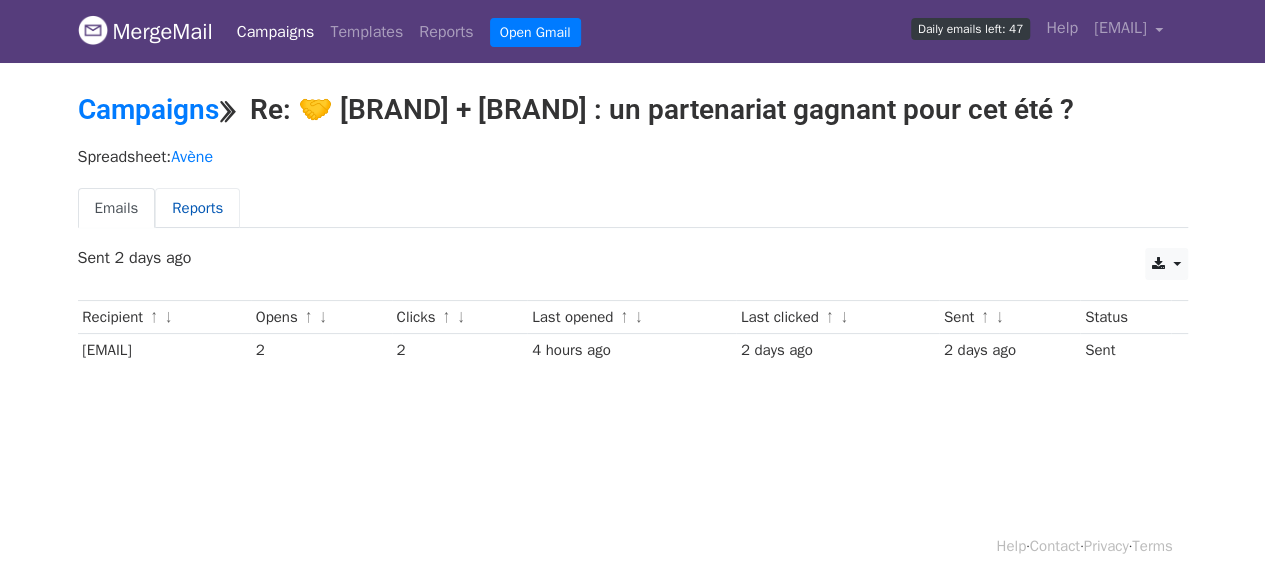 click on "Reports" at bounding box center (197, 208) 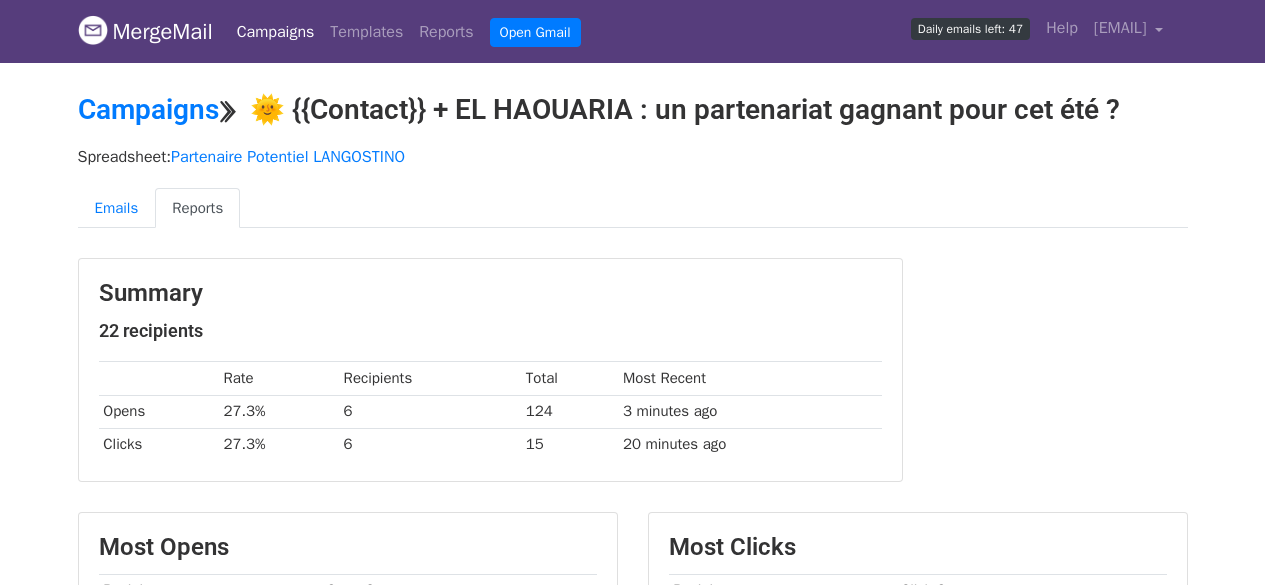 scroll, scrollTop: 0, scrollLeft: 0, axis: both 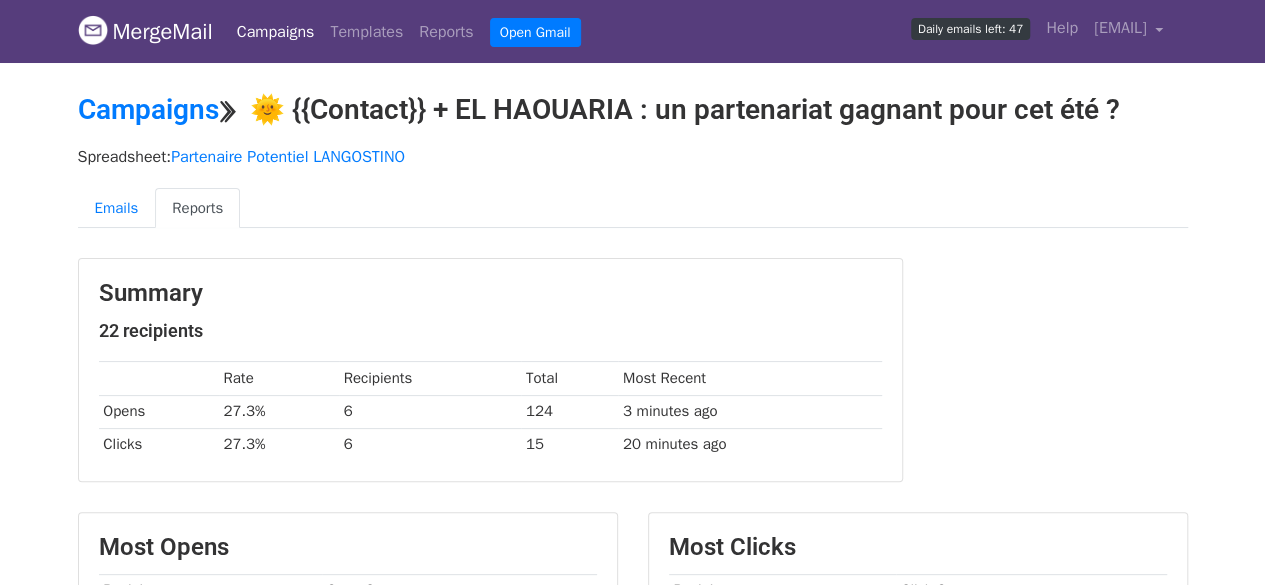 click on "3 minutes ago" at bounding box center [749, 411] 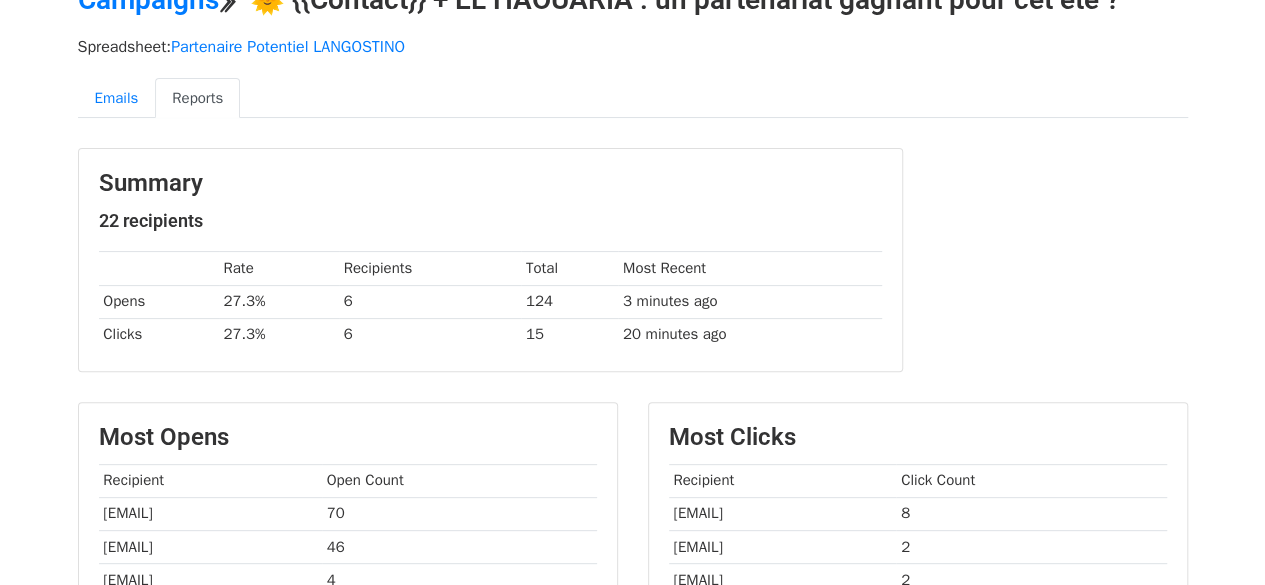 scroll, scrollTop: 100, scrollLeft: 0, axis: vertical 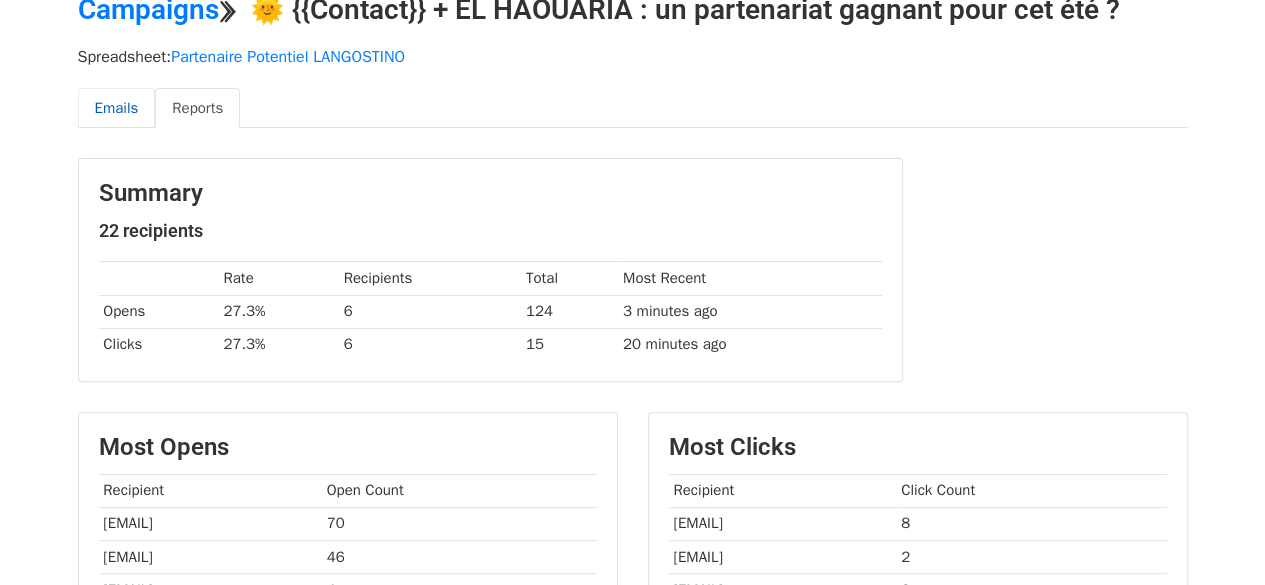 click on "Emails" at bounding box center [117, 108] 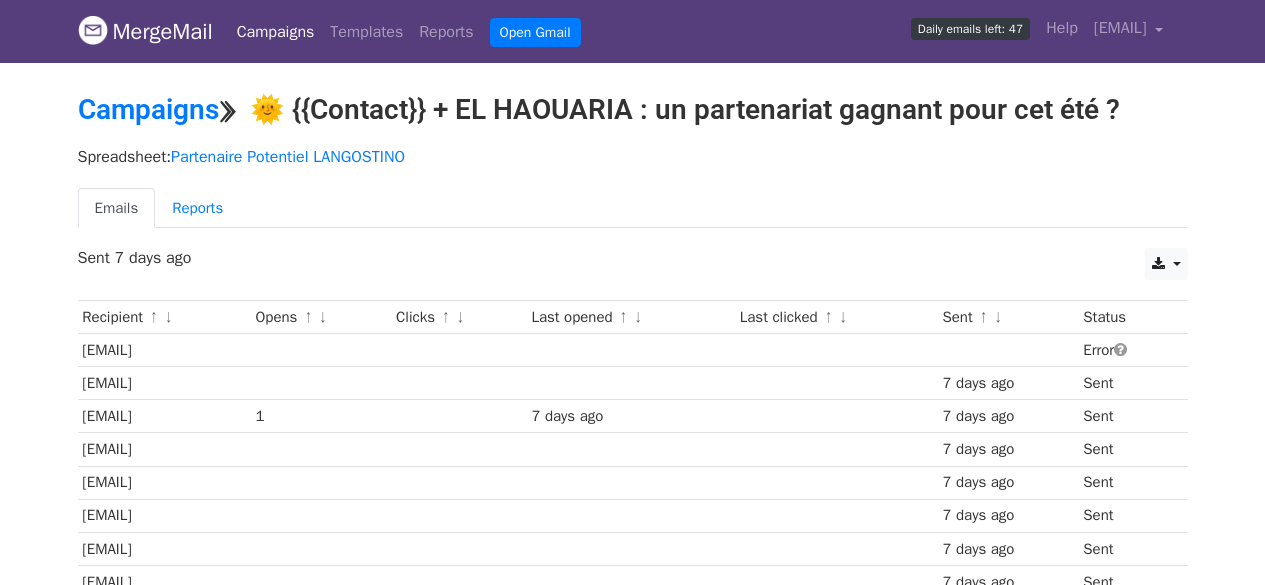 scroll, scrollTop: 466, scrollLeft: 0, axis: vertical 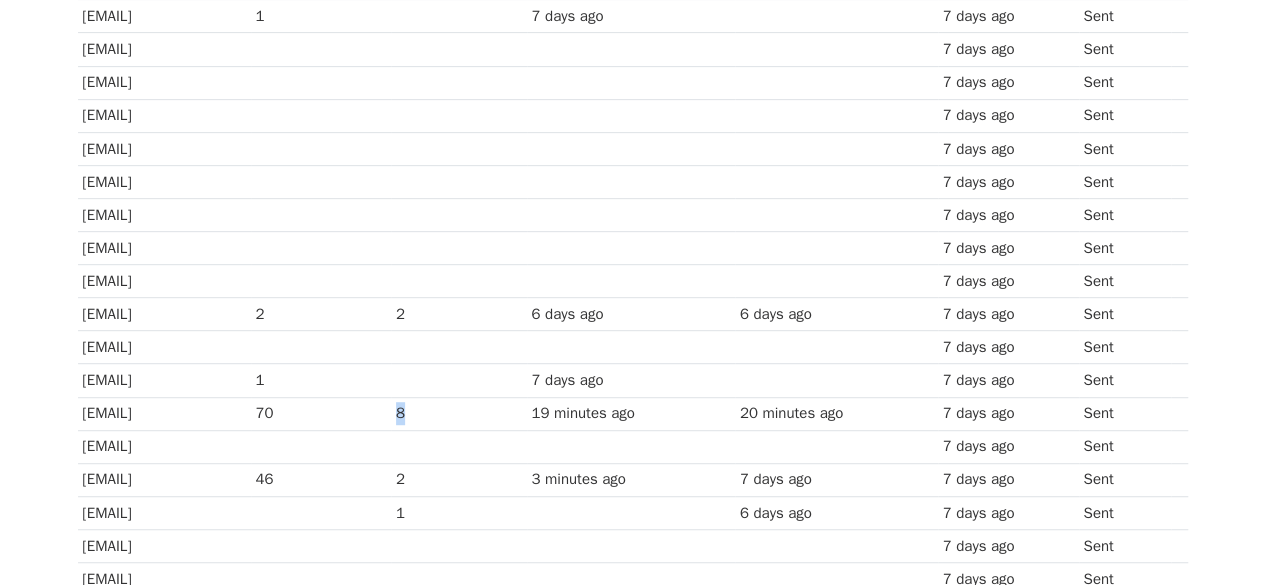 drag, startPoint x: 559, startPoint y: 407, endPoint x: 570, endPoint y: 405, distance: 11.18034 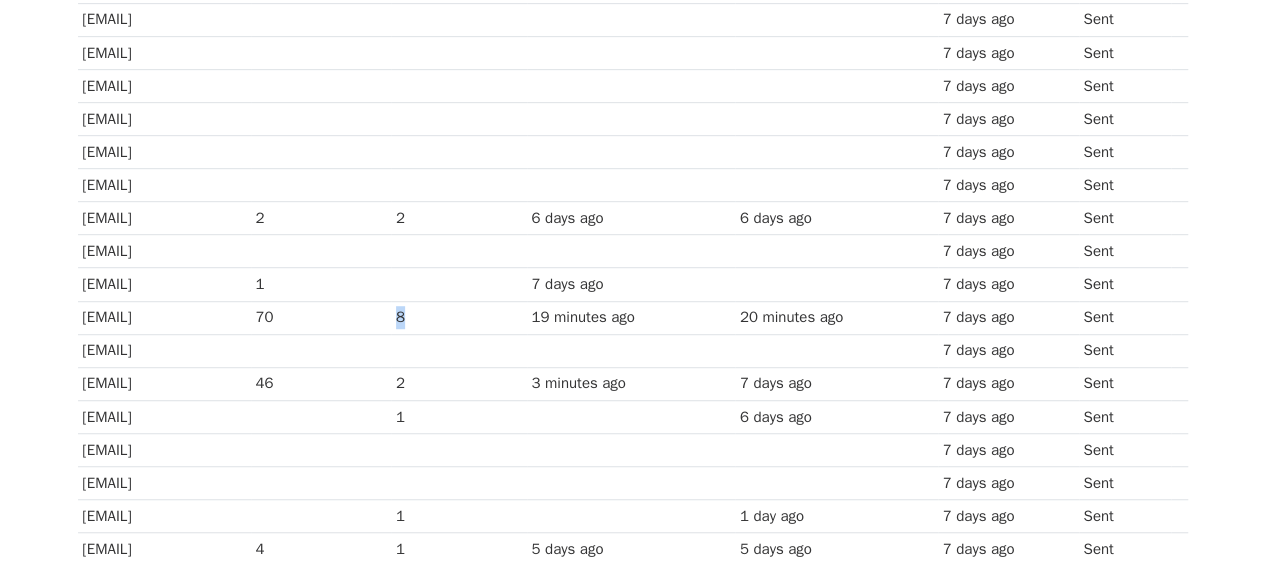 scroll, scrollTop: 500, scrollLeft: 0, axis: vertical 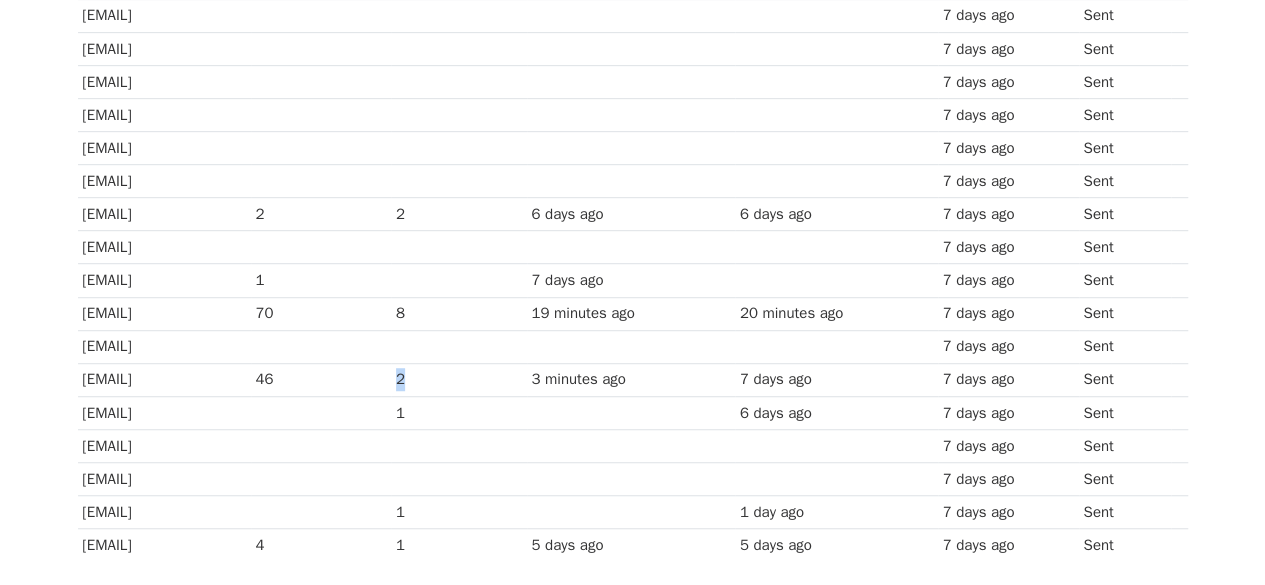 drag, startPoint x: 562, startPoint y: 365, endPoint x: 578, endPoint y: 367, distance: 16.124516 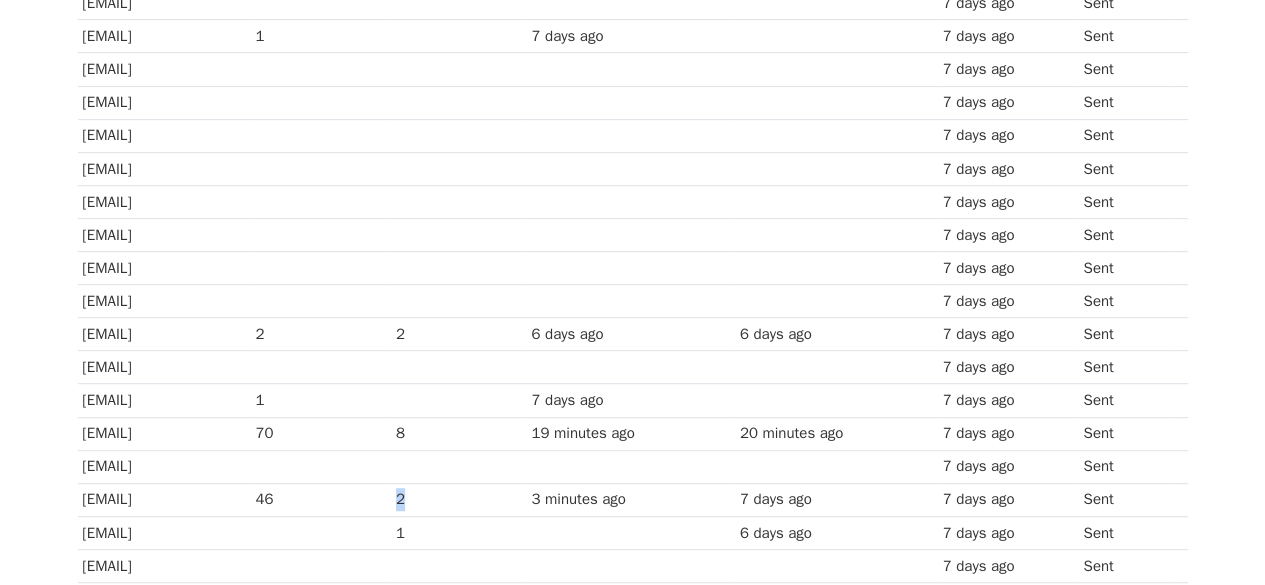 scroll, scrollTop: 400, scrollLeft: 0, axis: vertical 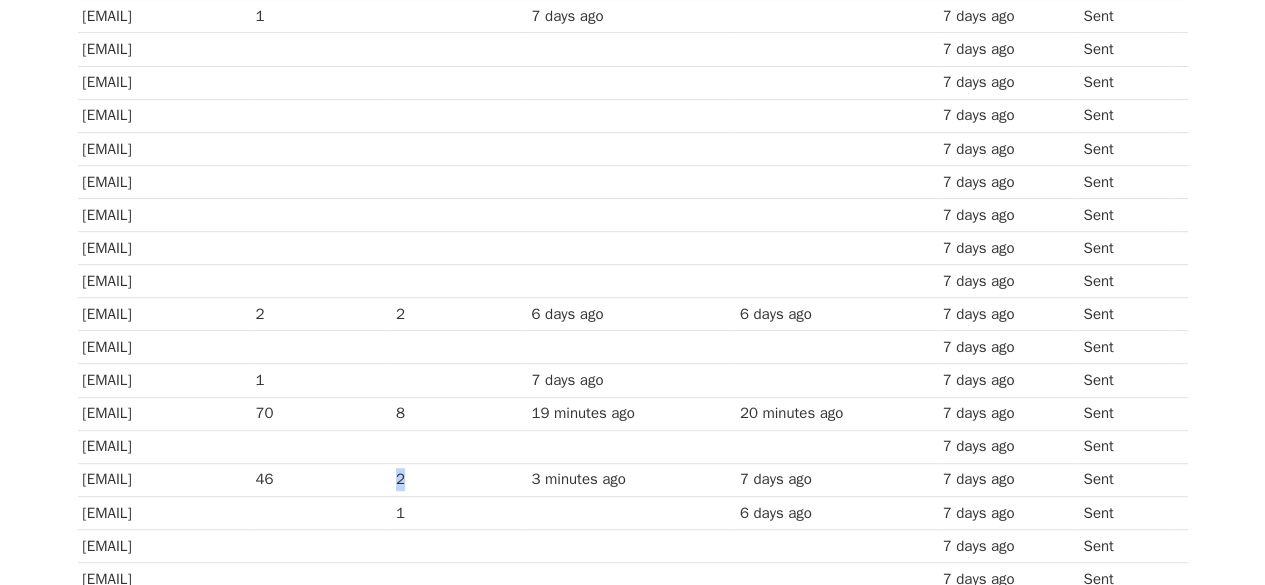 click on "2" at bounding box center (459, 479) 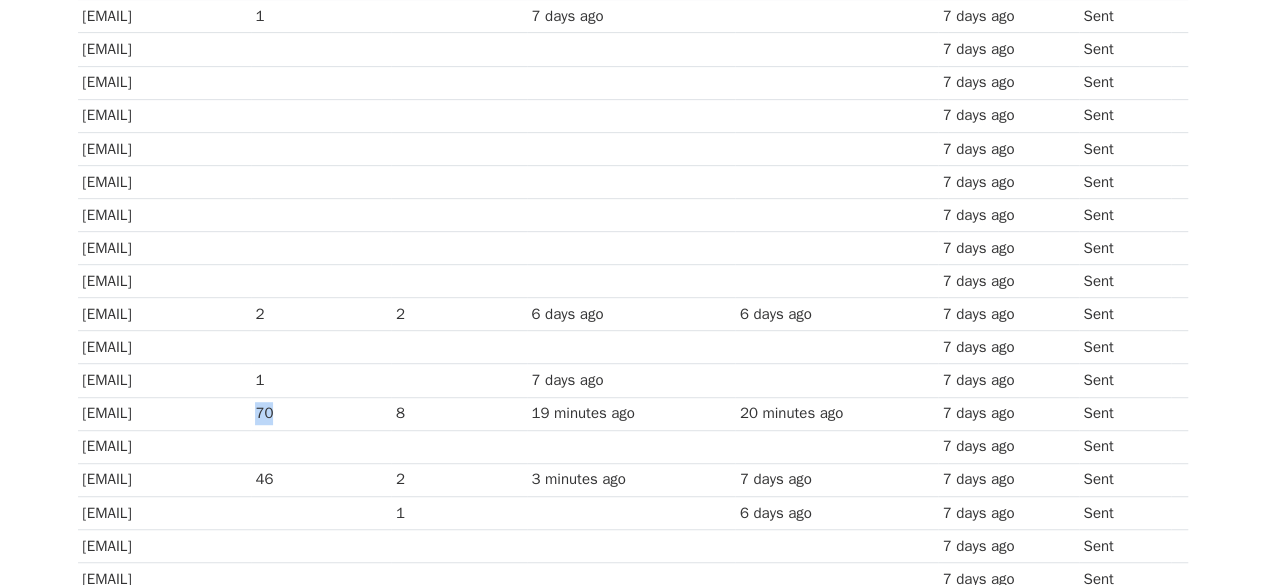 drag, startPoint x: 458, startPoint y: 405, endPoint x: 481, endPoint y: 403, distance: 23.086792 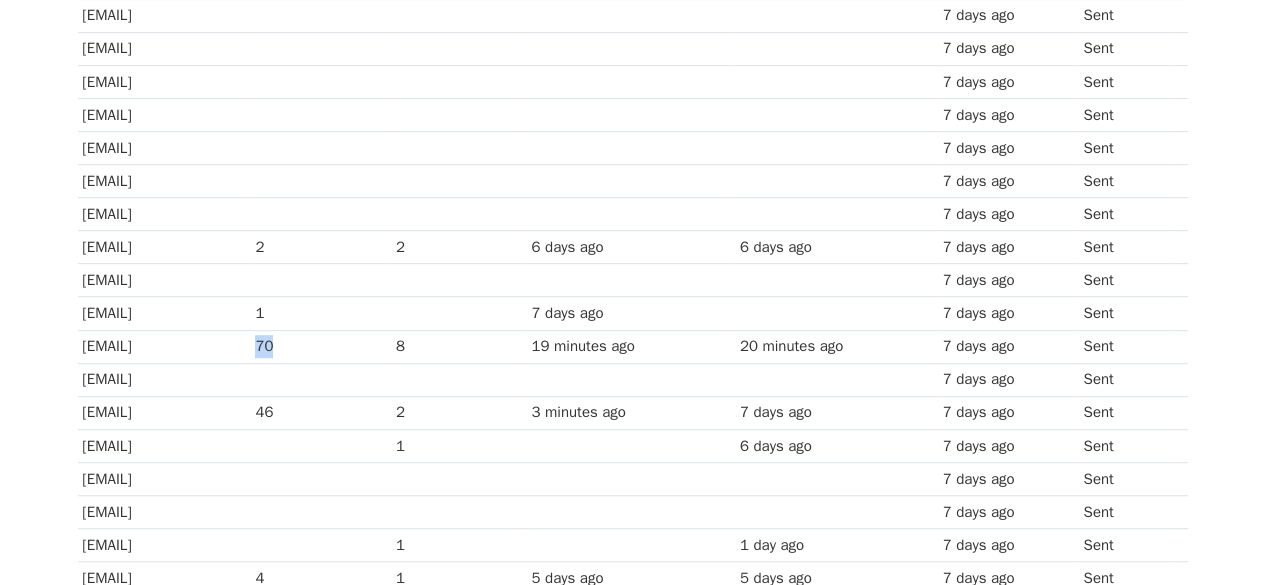 scroll, scrollTop: 43, scrollLeft: 0, axis: vertical 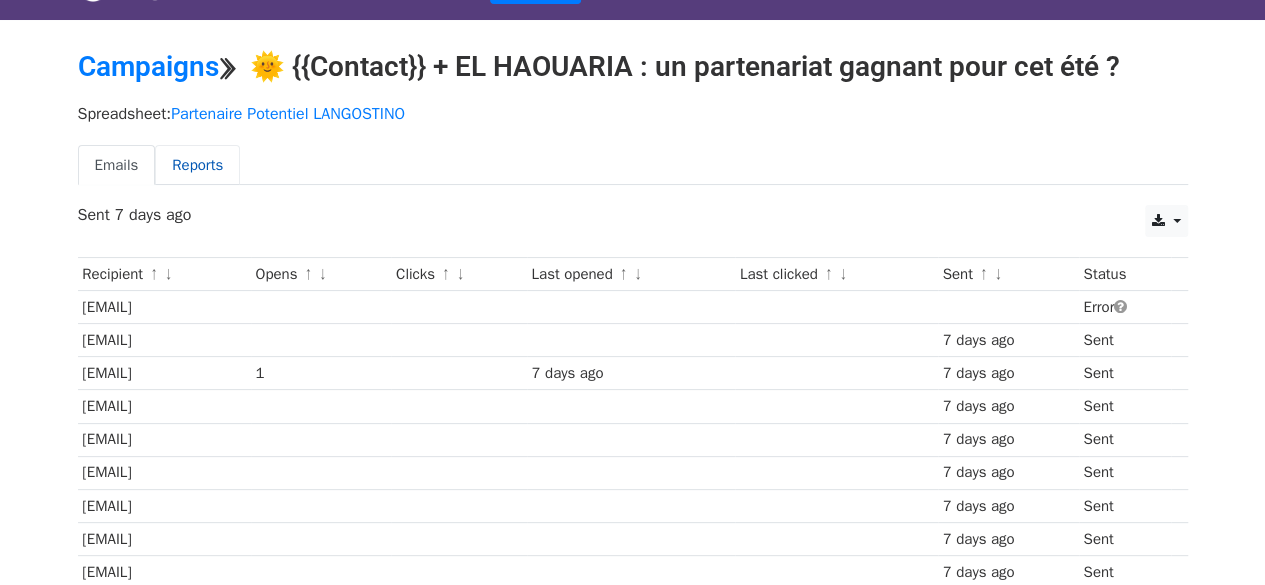 click on "Reports" at bounding box center (197, 165) 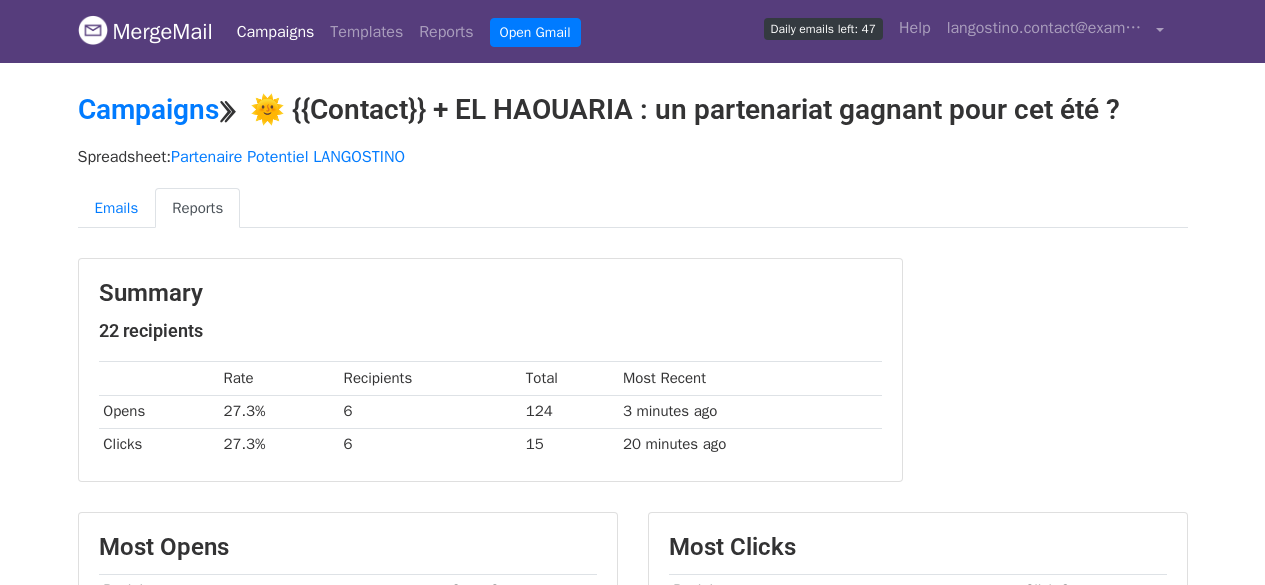 scroll, scrollTop: 0, scrollLeft: 0, axis: both 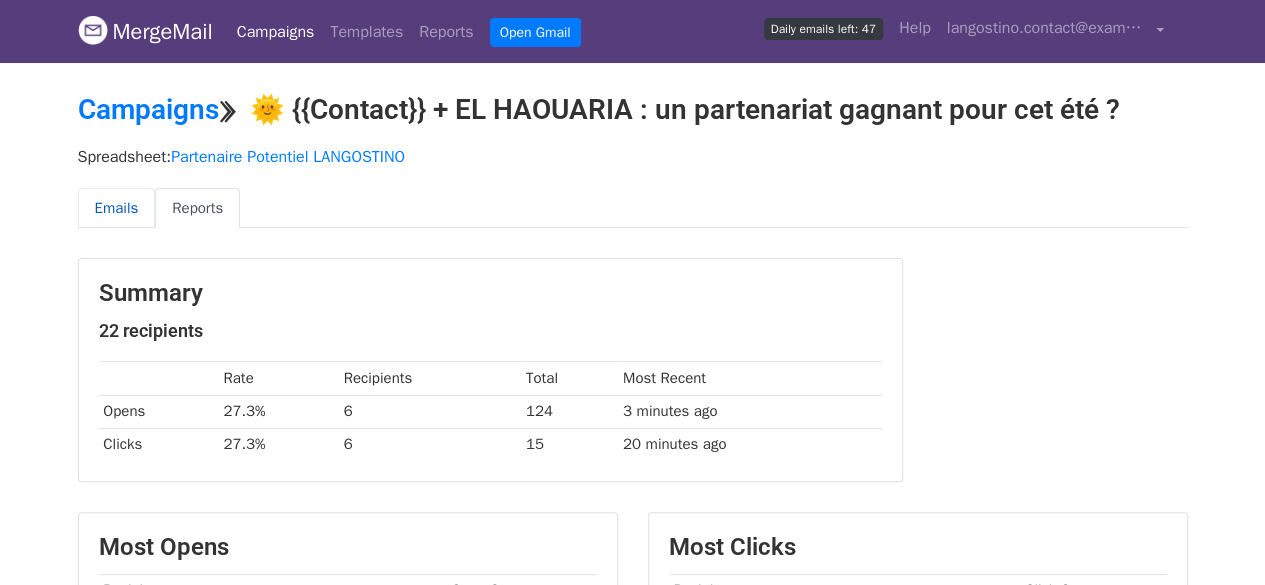 click on "Emails" at bounding box center (117, 208) 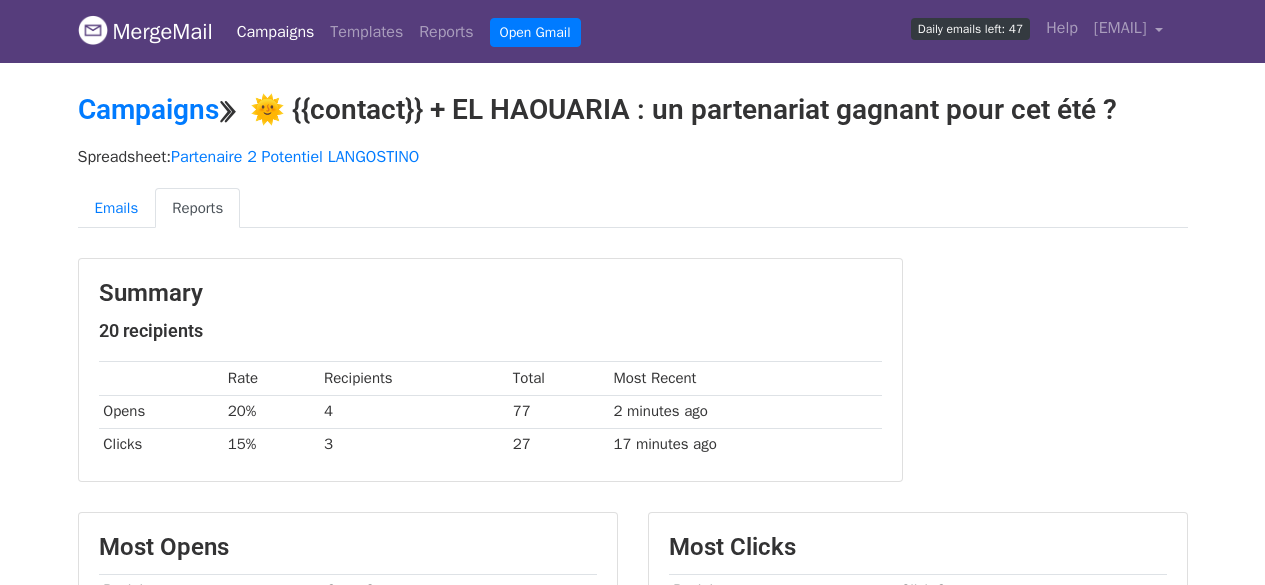 scroll, scrollTop: 0, scrollLeft: 0, axis: both 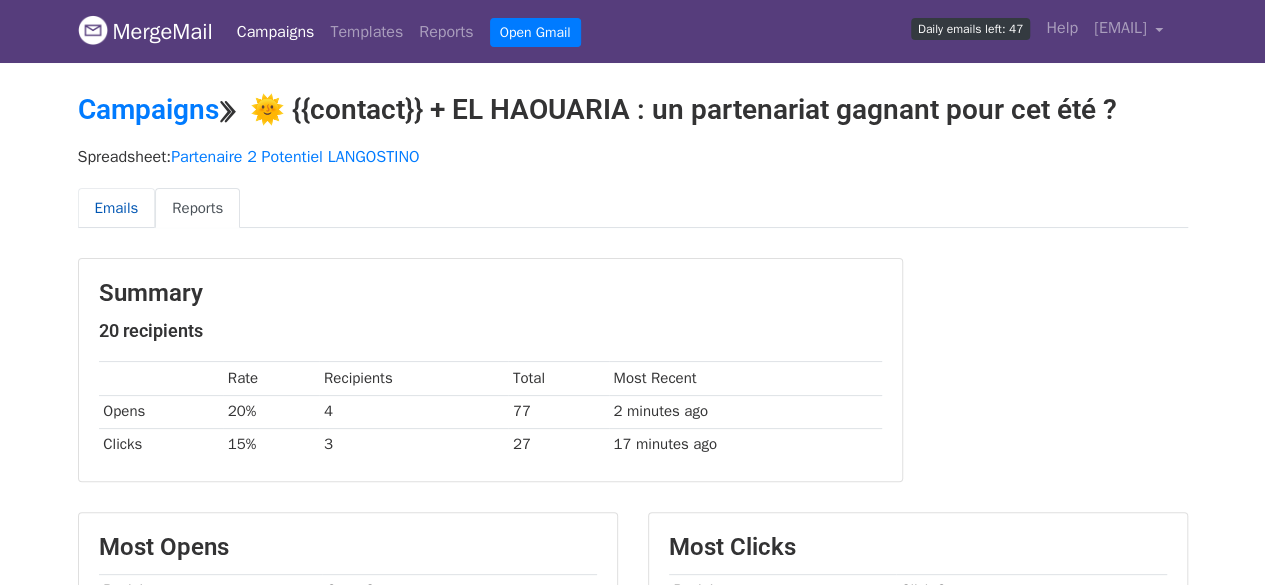 click on "Emails" at bounding box center (117, 208) 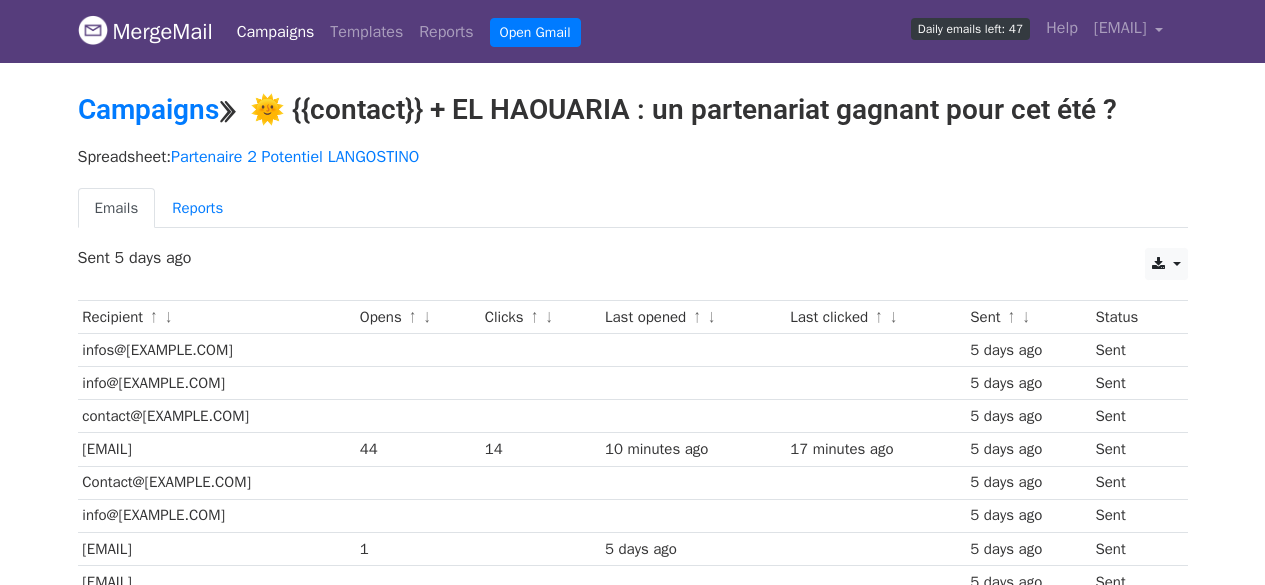 scroll, scrollTop: 0, scrollLeft: 0, axis: both 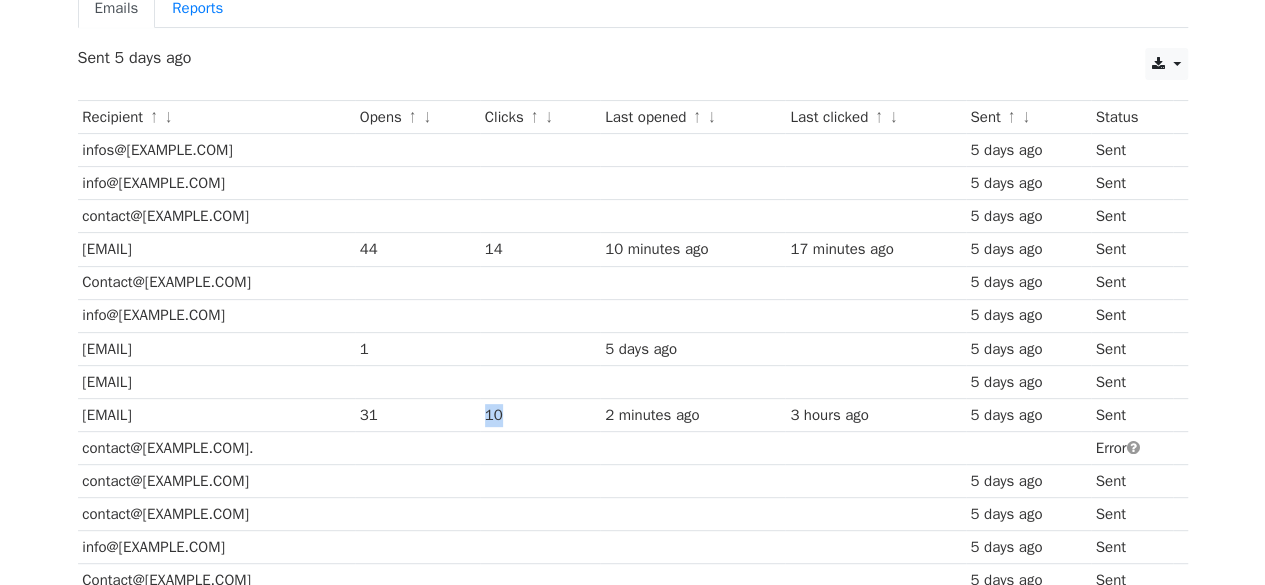 drag, startPoint x: 550, startPoint y: 403, endPoint x: 585, endPoint y: 403, distance: 35 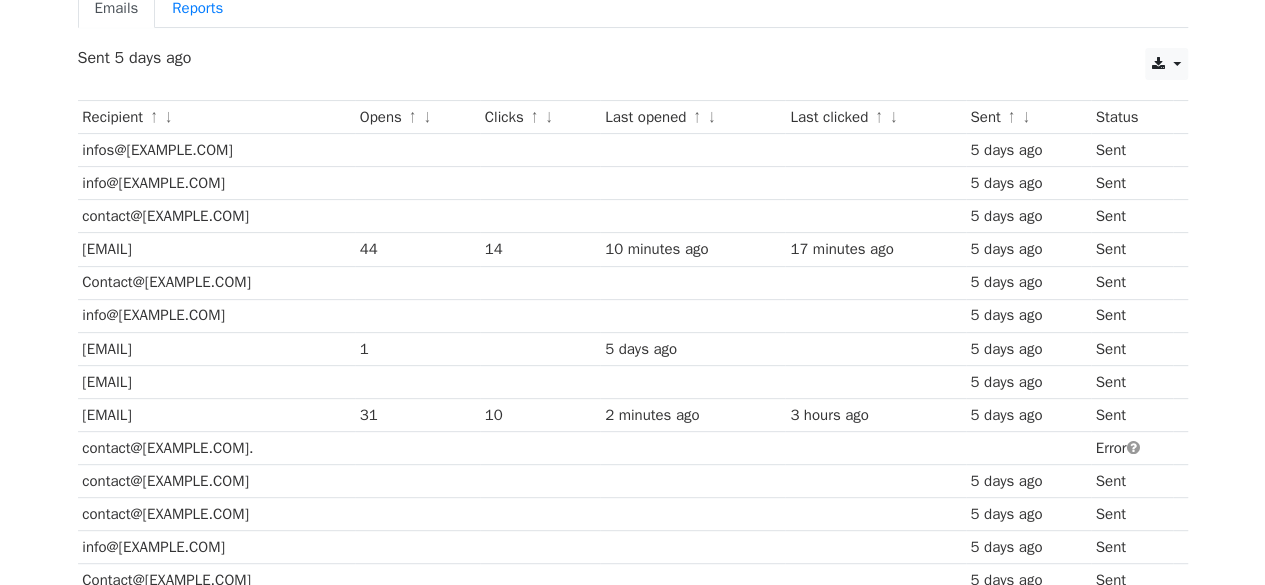click on "2 minutes ago" at bounding box center (693, 415) 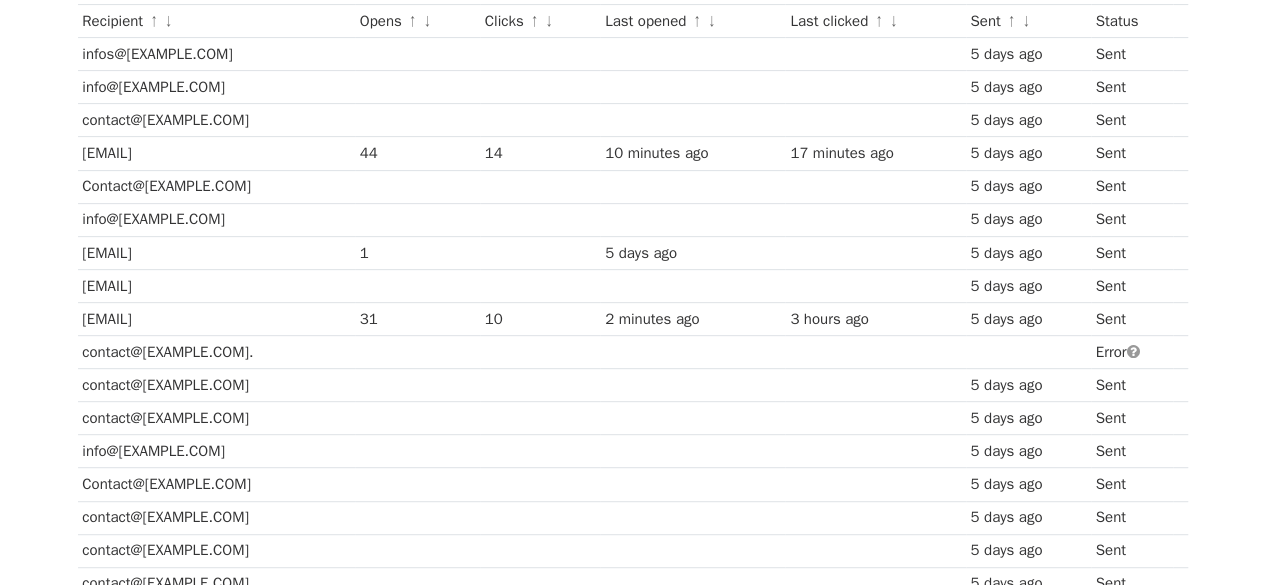 scroll, scrollTop: 300, scrollLeft: 0, axis: vertical 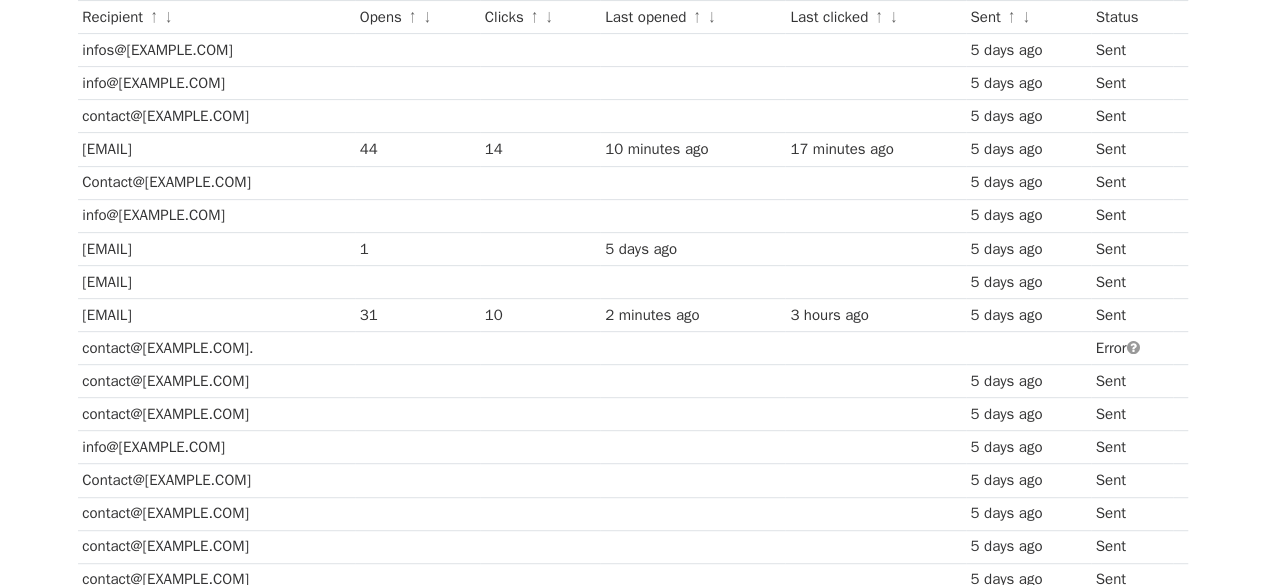 drag, startPoint x: 83, startPoint y: 342, endPoint x: 244, endPoint y: 347, distance: 161.07762 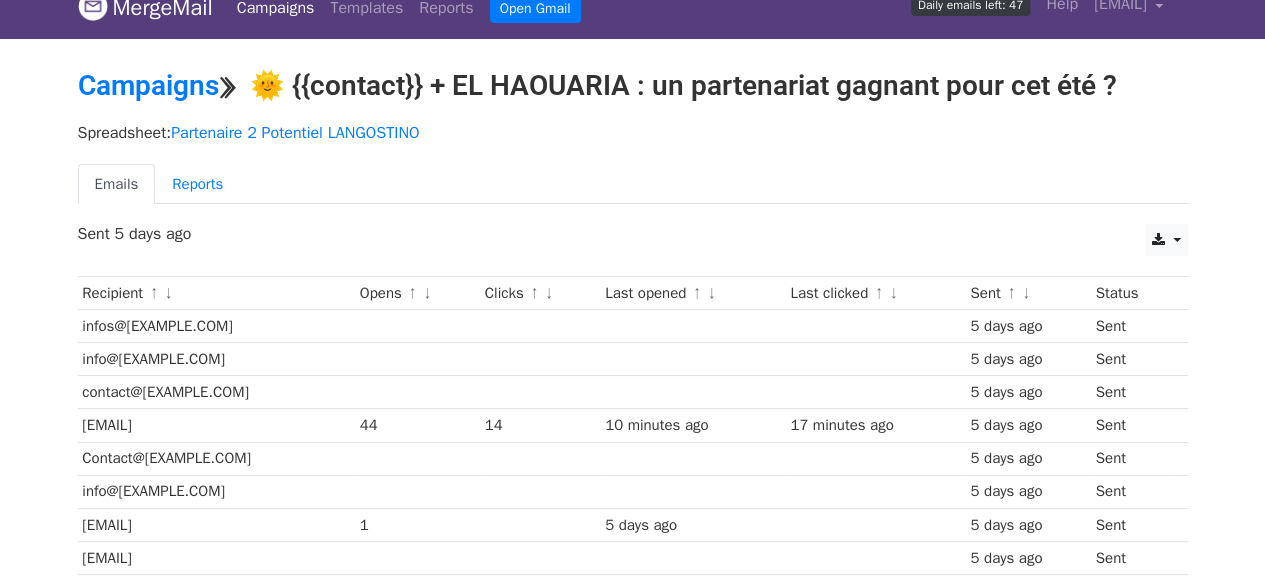 scroll, scrollTop: 0, scrollLeft: 0, axis: both 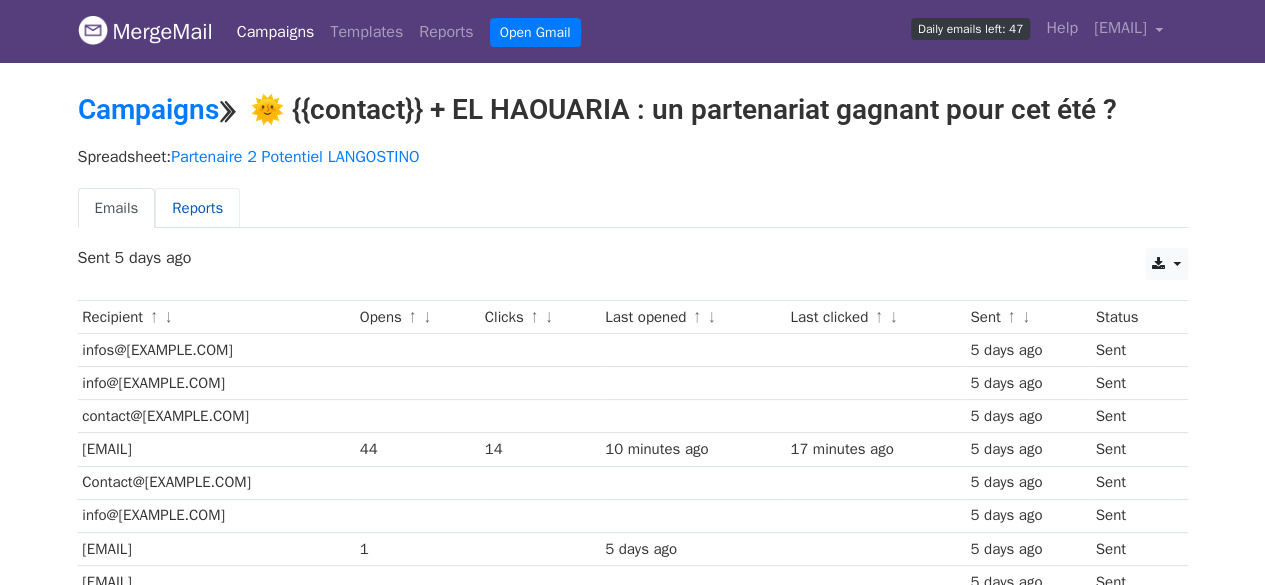 click on "Reports" at bounding box center (197, 208) 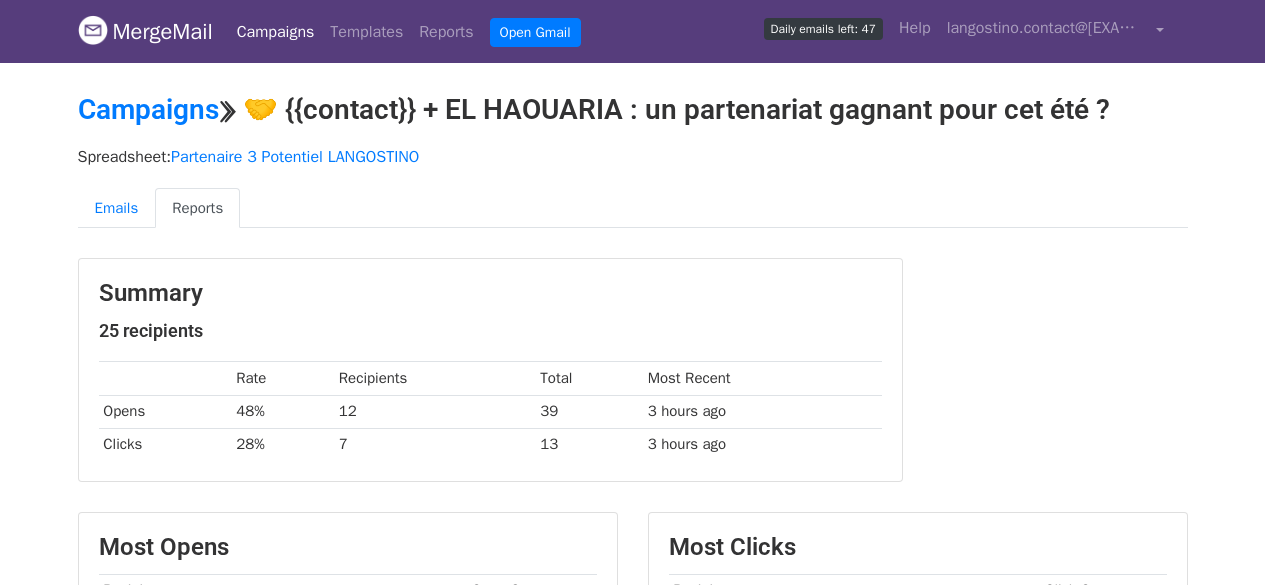 scroll, scrollTop: 0, scrollLeft: 0, axis: both 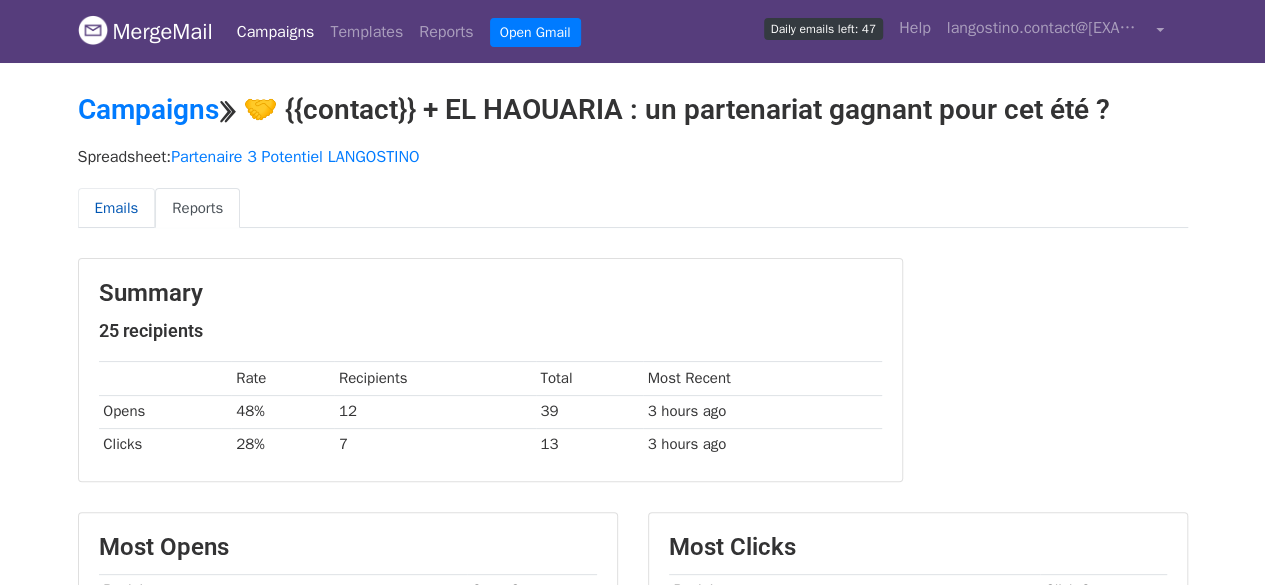 click on "Emails" at bounding box center [117, 208] 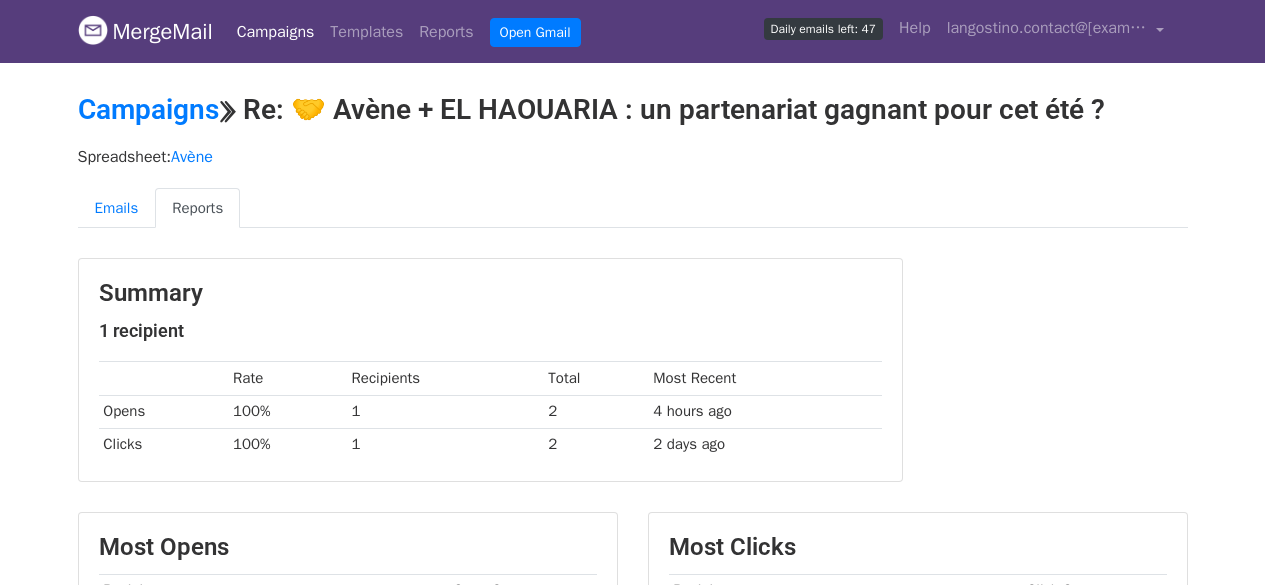 scroll, scrollTop: 0, scrollLeft: 0, axis: both 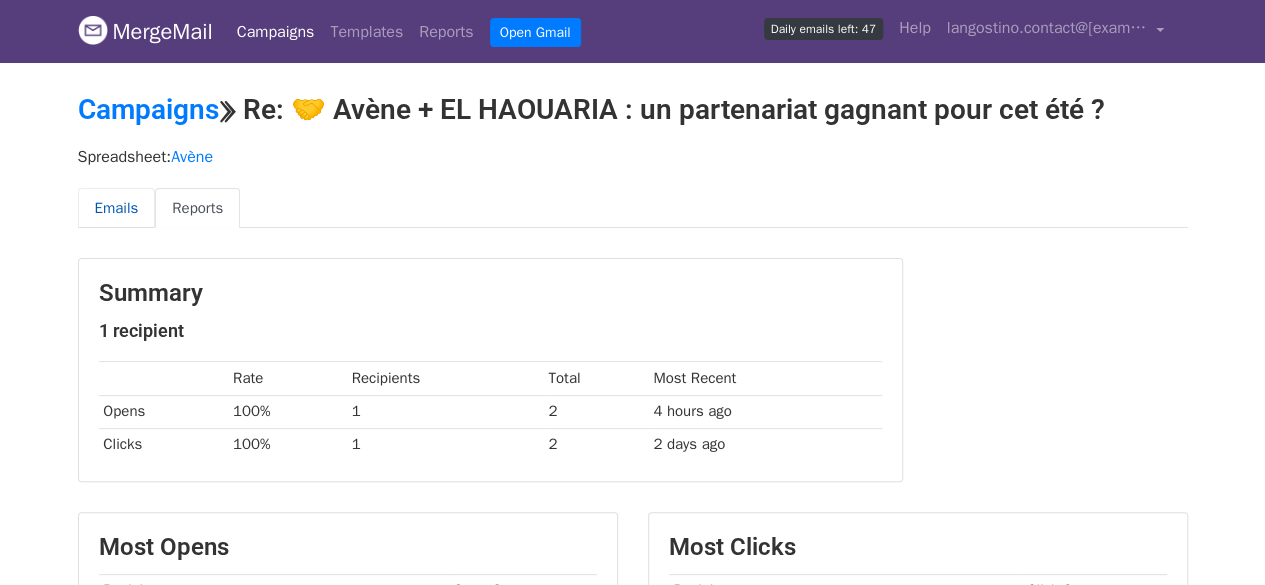click on "Emails" at bounding box center (117, 208) 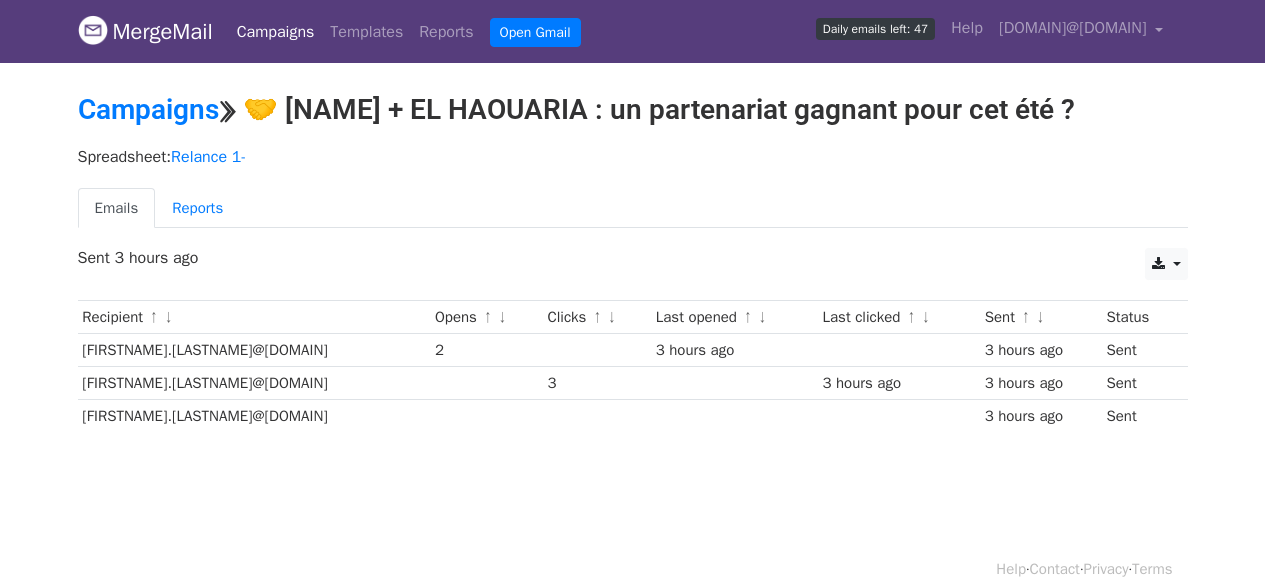 scroll, scrollTop: 0, scrollLeft: 0, axis: both 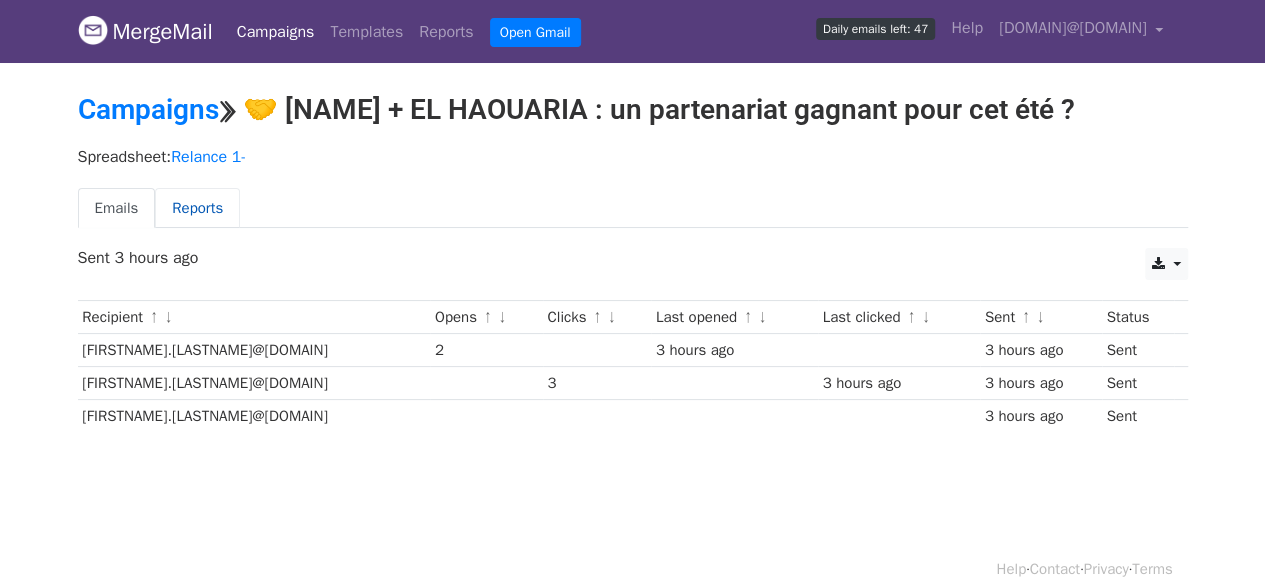 click on "Reports" at bounding box center (197, 208) 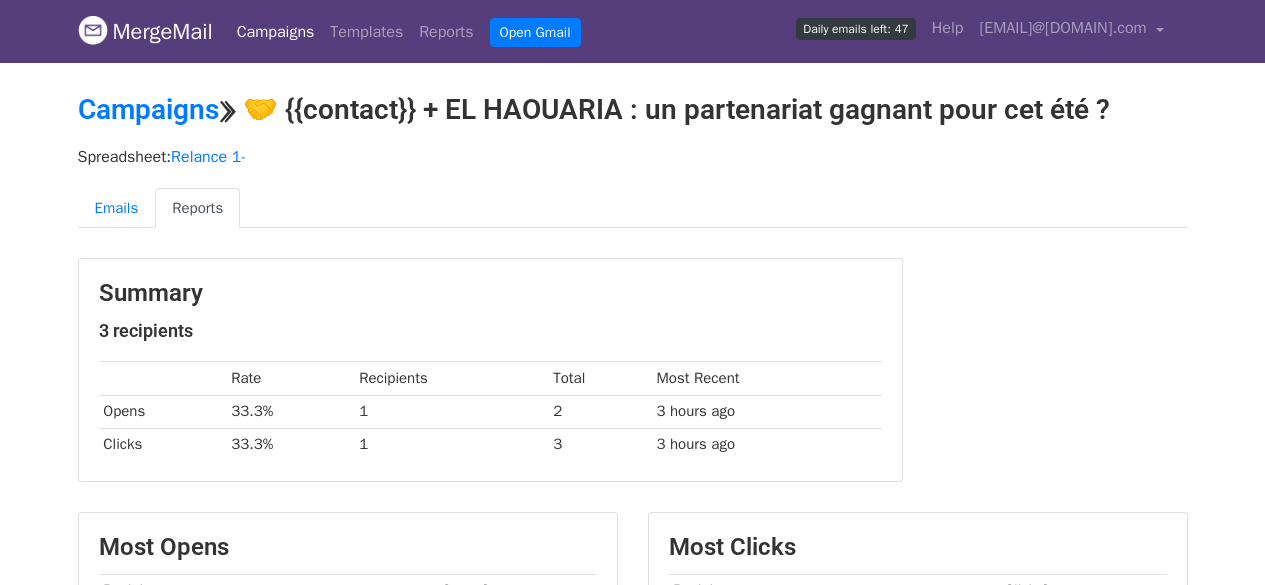scroll, scrollTop: 0, scrollLeft: 0, axis: both 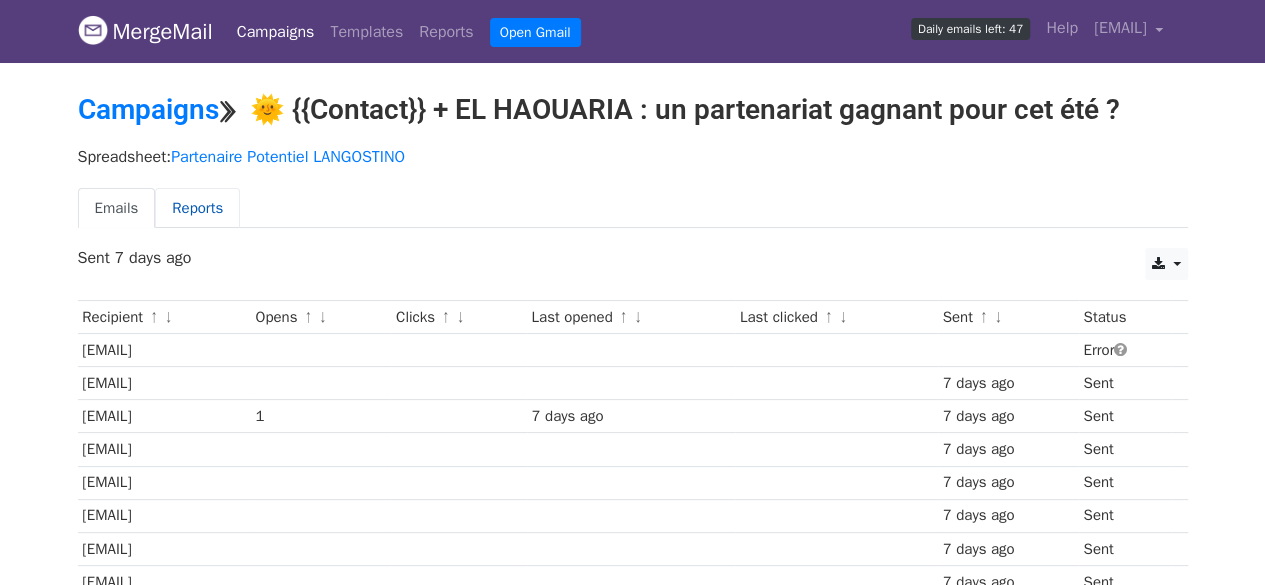 click on "Reports" at bounding box center [197, 208] 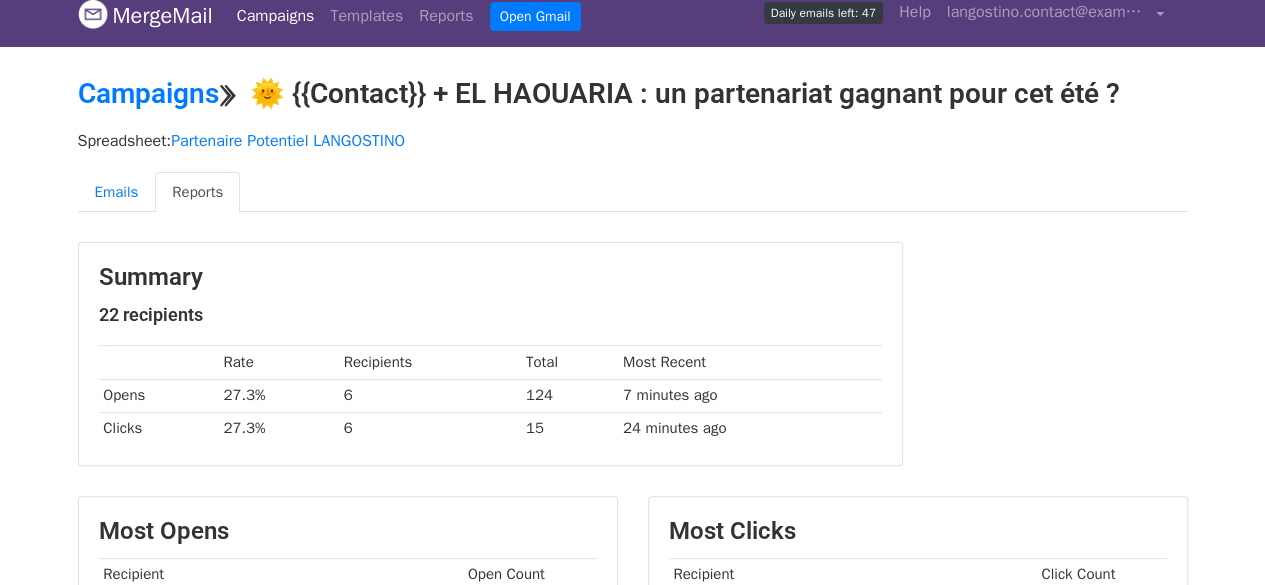 scroll, scrollTop: 300, scrollLeft: 0, axis: vertical 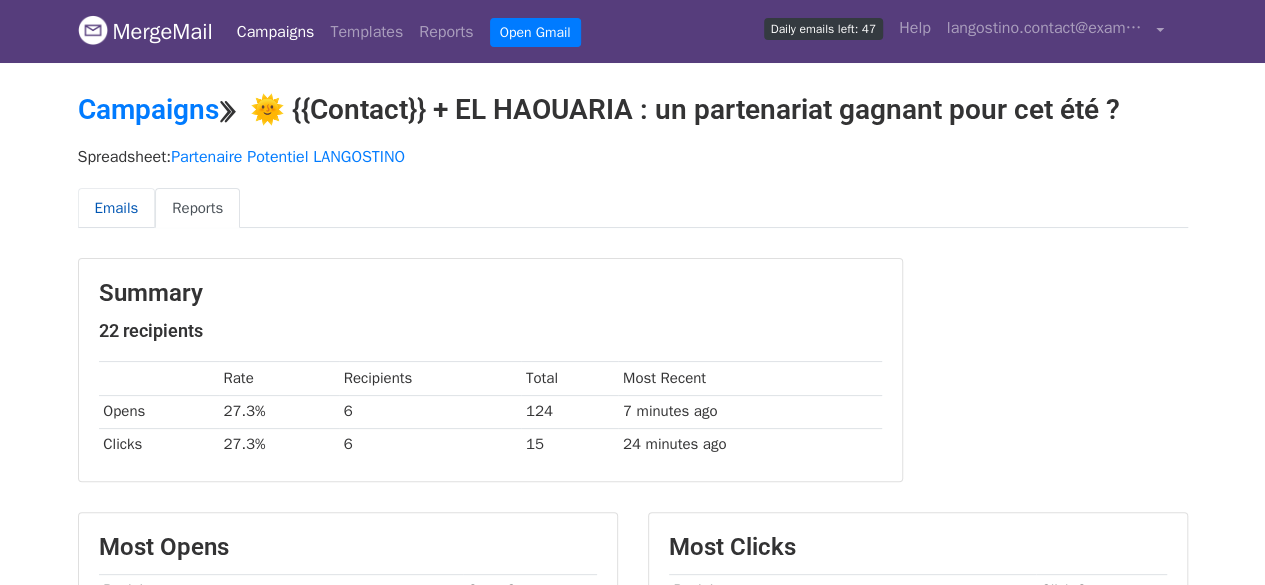 click on "Emails" at bounding box center [117, 208] 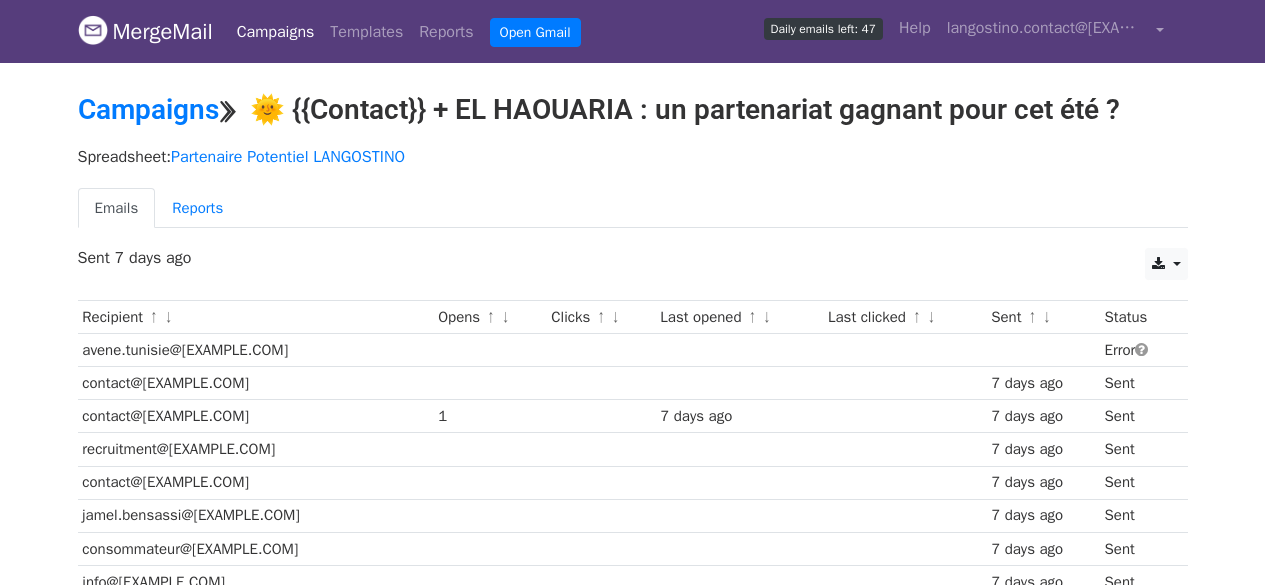 scroll, scrollTop: 400, scrollLeft: 0, axis: vertical 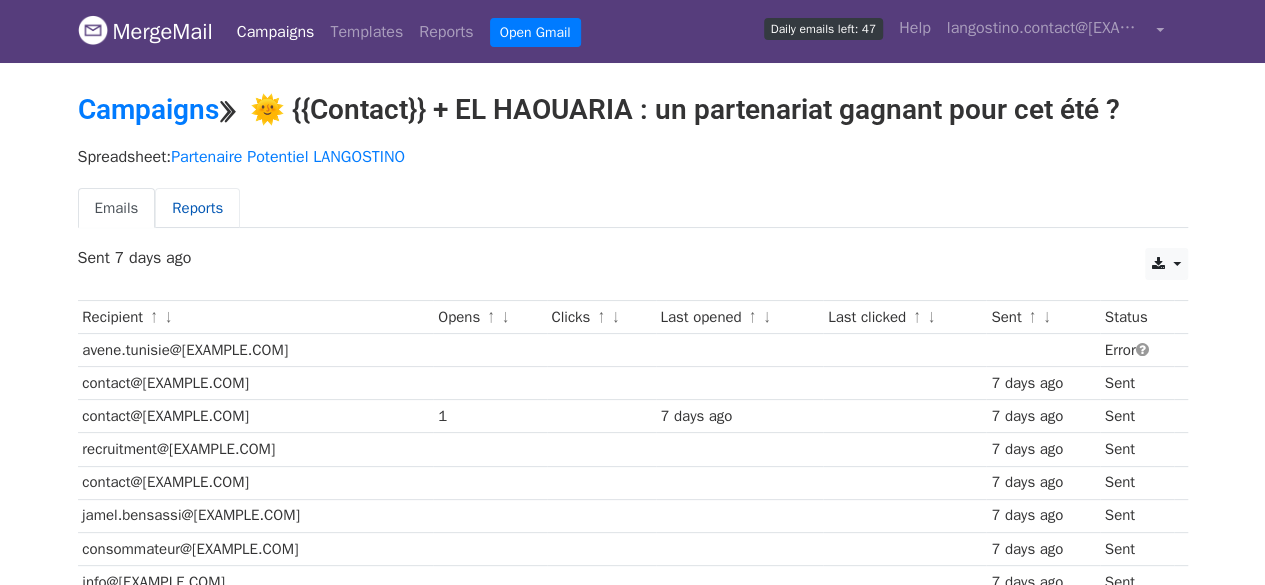 click on "Reports" at bounding box center (197, 208) 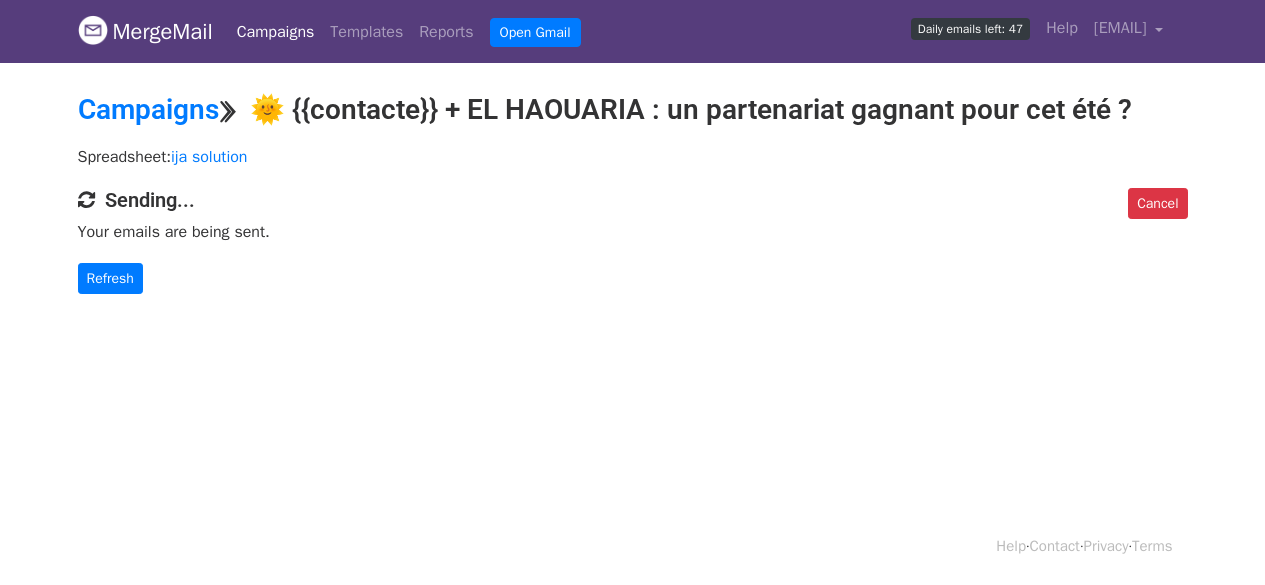 scroll, scrollTop: 0, scrollLeft: 0, axis: both 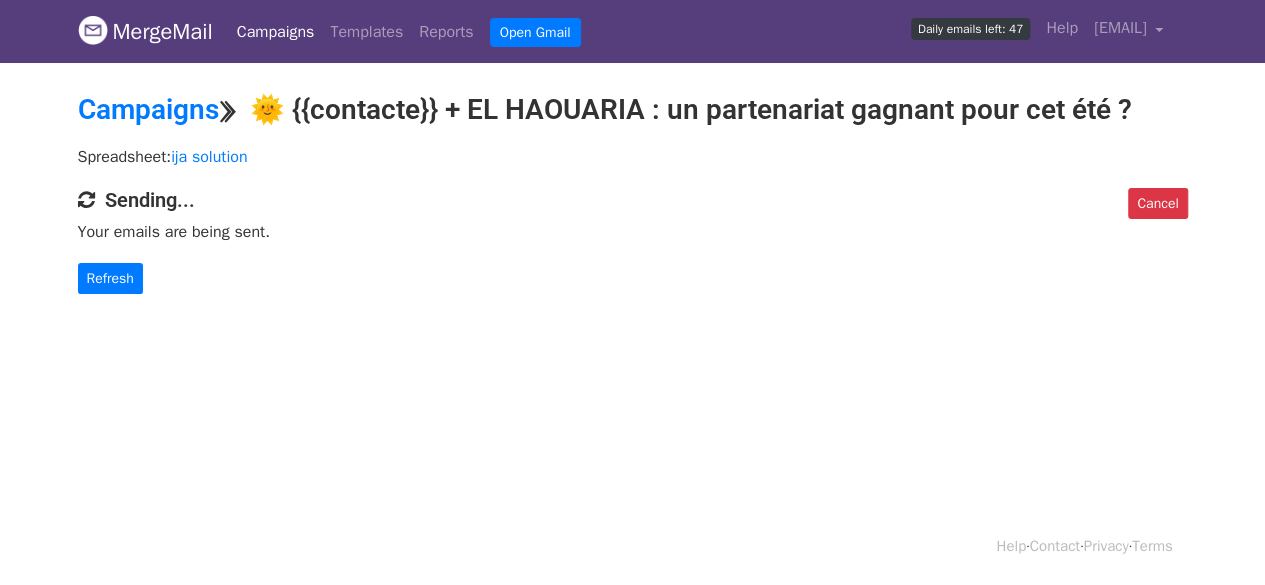 click on "Campaigns" at bounding box center [276, 32] 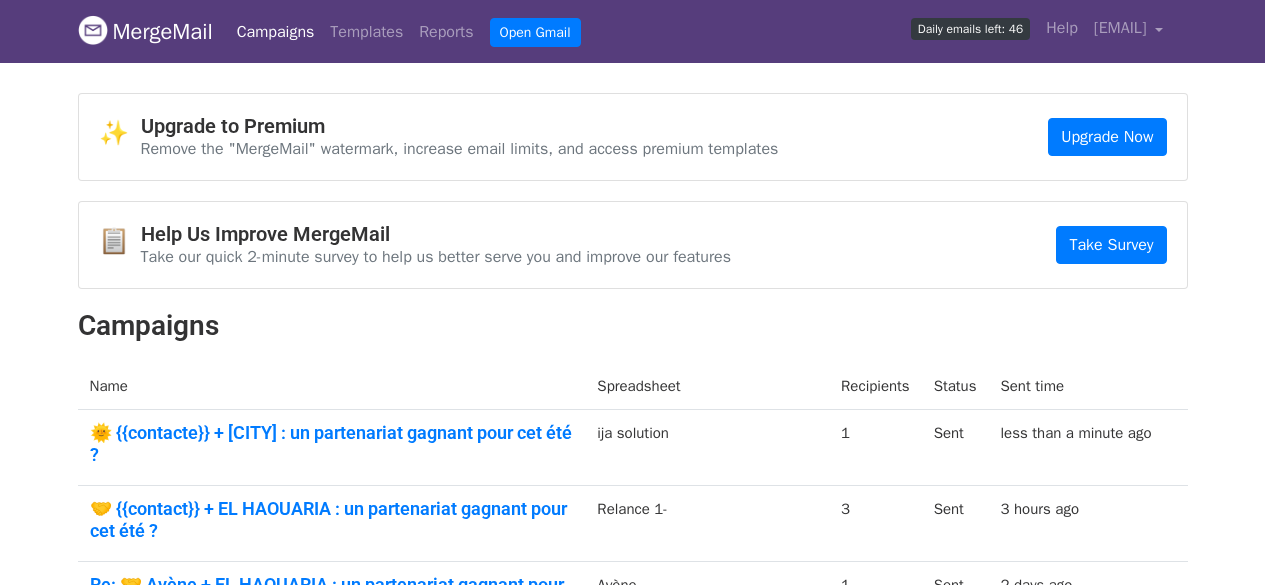 scroll, scrollTop: 0, scrollLeft: 0, axis: both 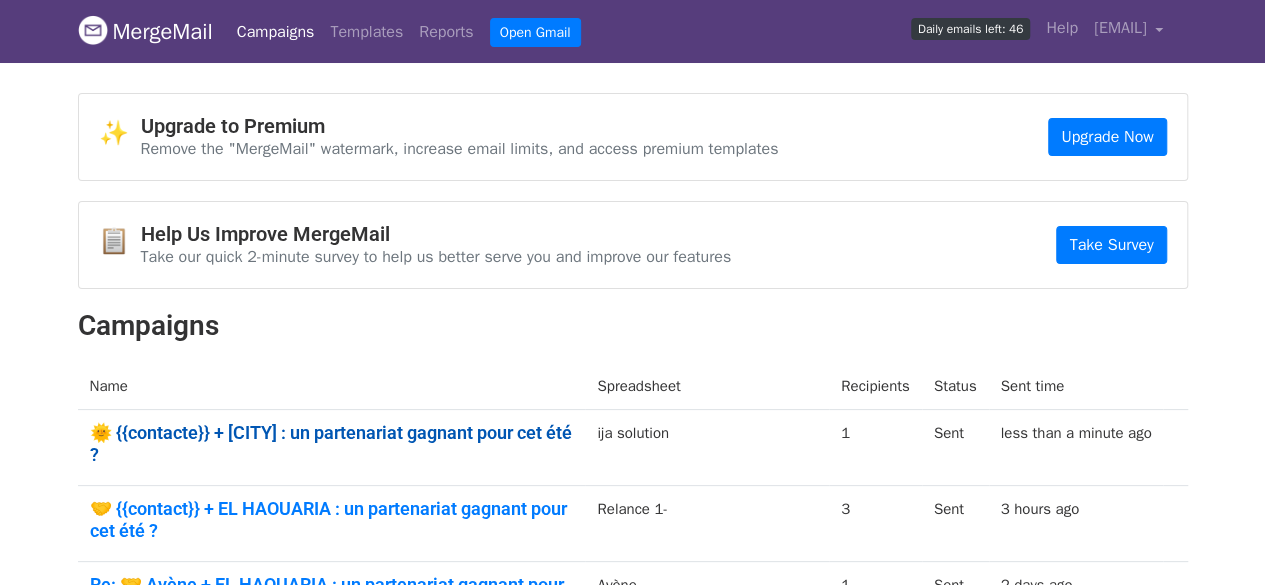 click on "🌞 {{contacte}} + [CITY] : un partenariat gagnant pour cet été ?" at bounding box center (332, 443) 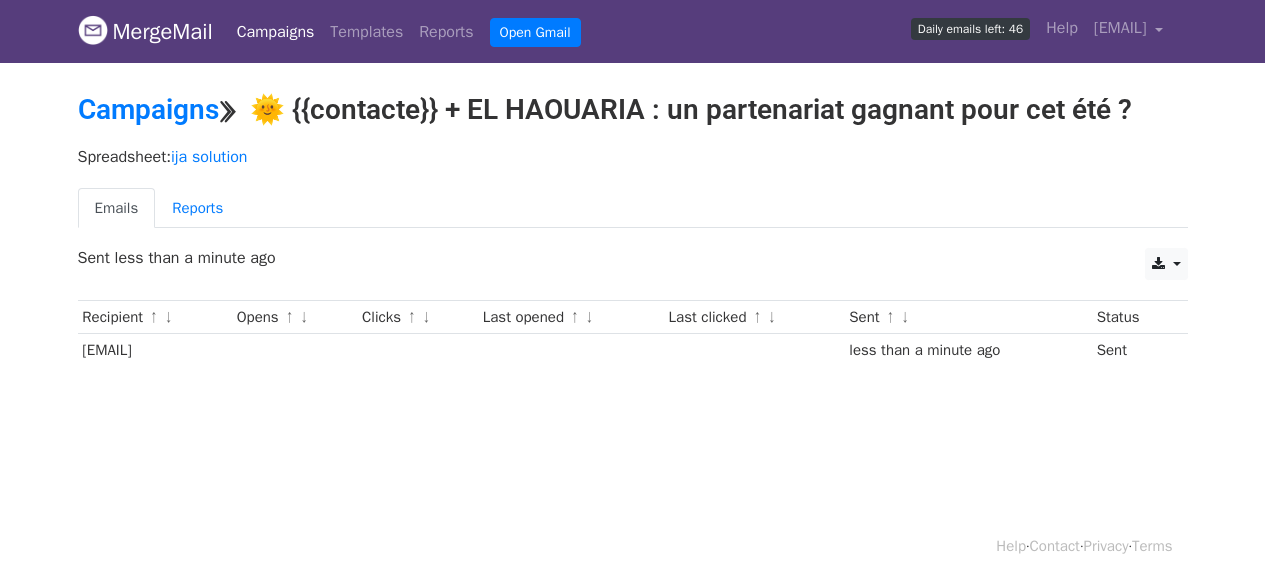 scroll, scrollTop: 2, scrollLeft: 0, axis: vertical 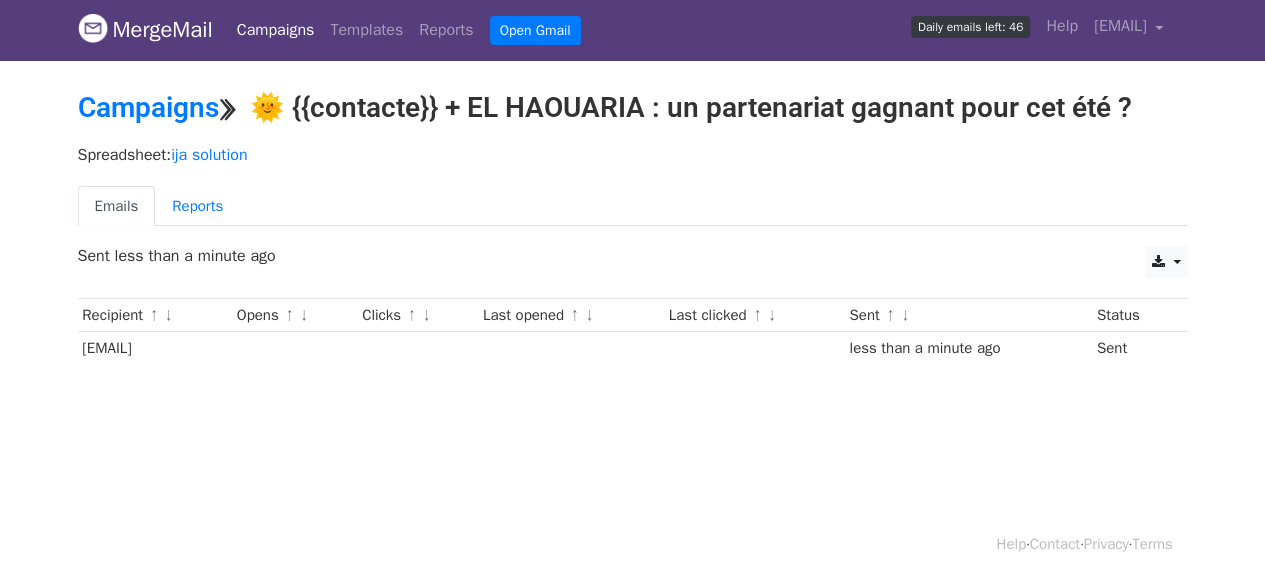 click on "Reports" at bounding box center (197, 206) 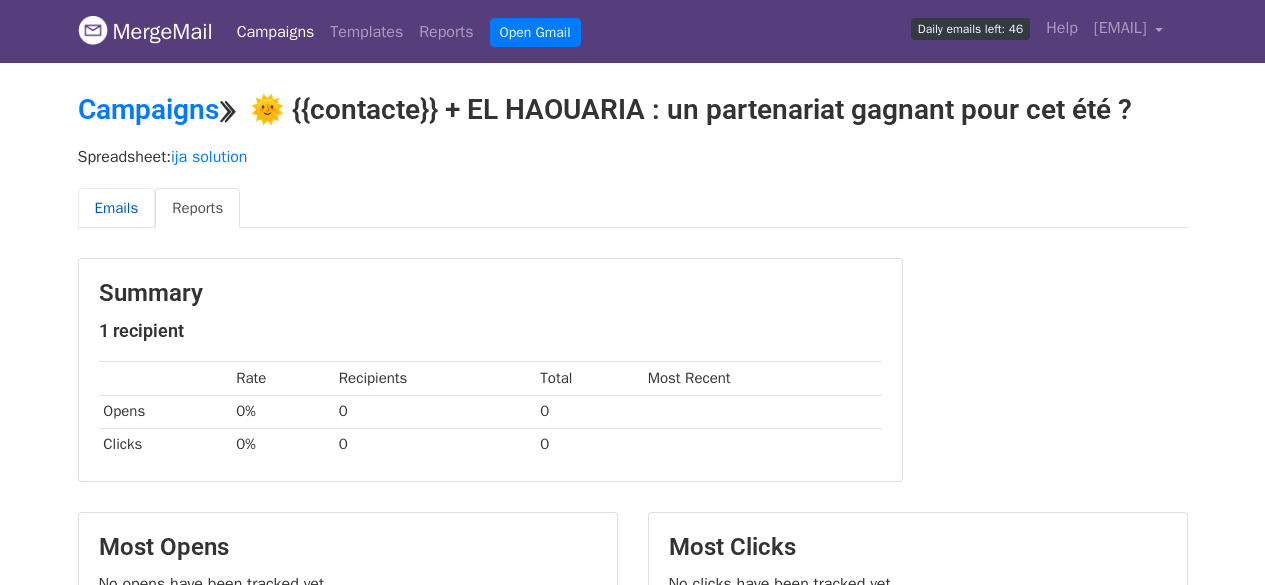 scroll, scrollTop: 0, scrollLeft: 0, axis: both 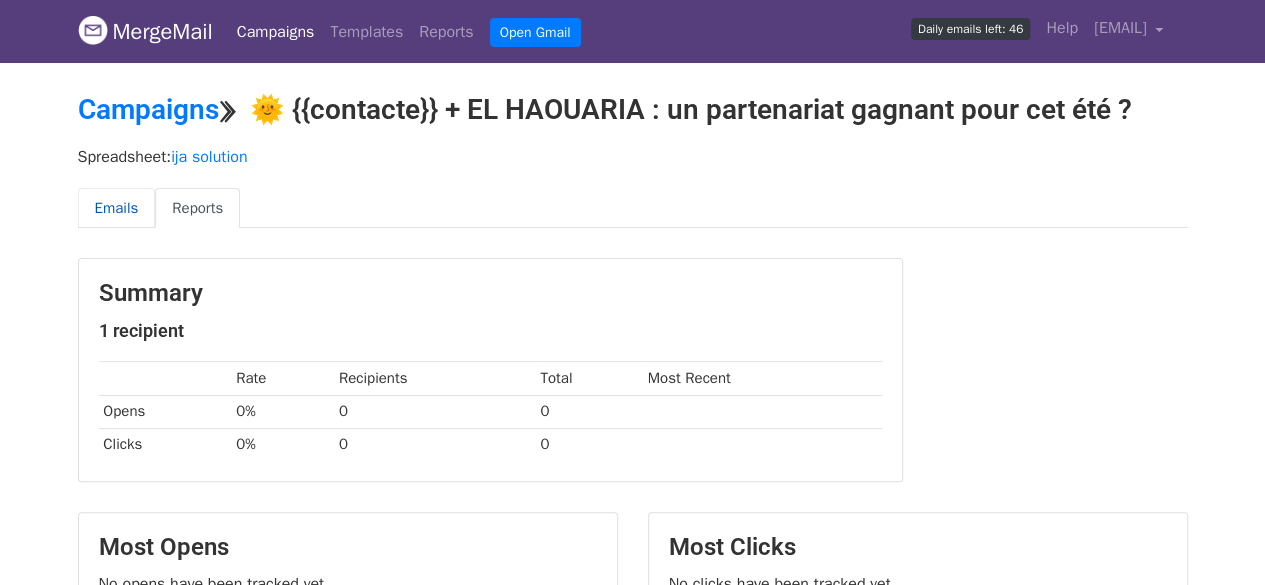 click on "Emails" at bounding box center (117, 208) 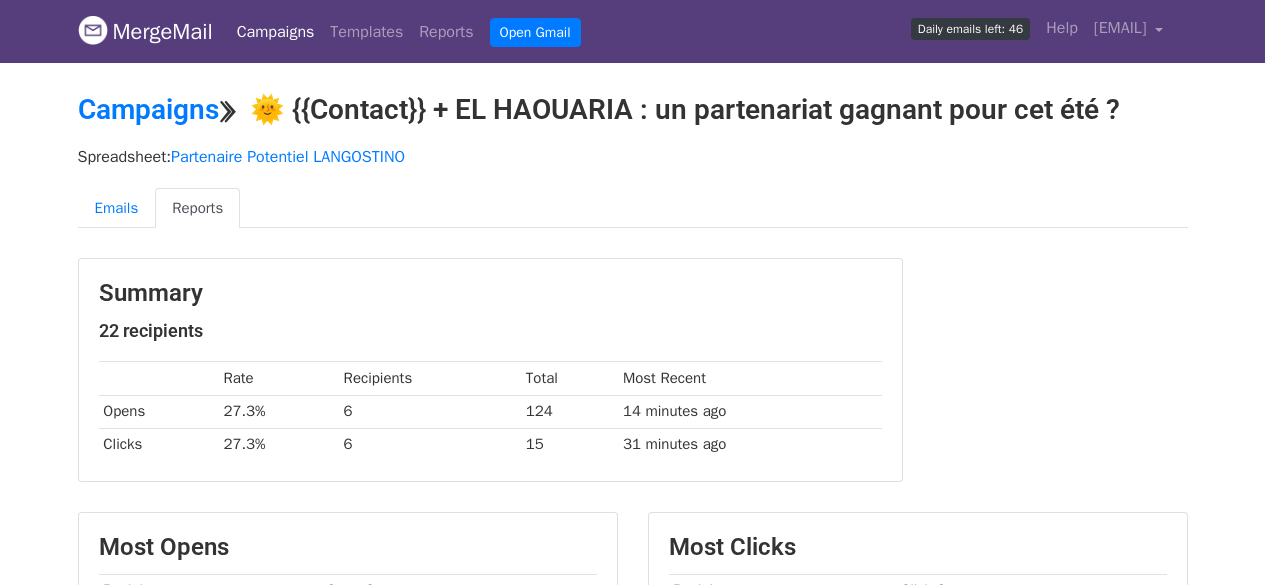 scroll, scrollTop: 100, scrollLeft: 0, axis: vertical 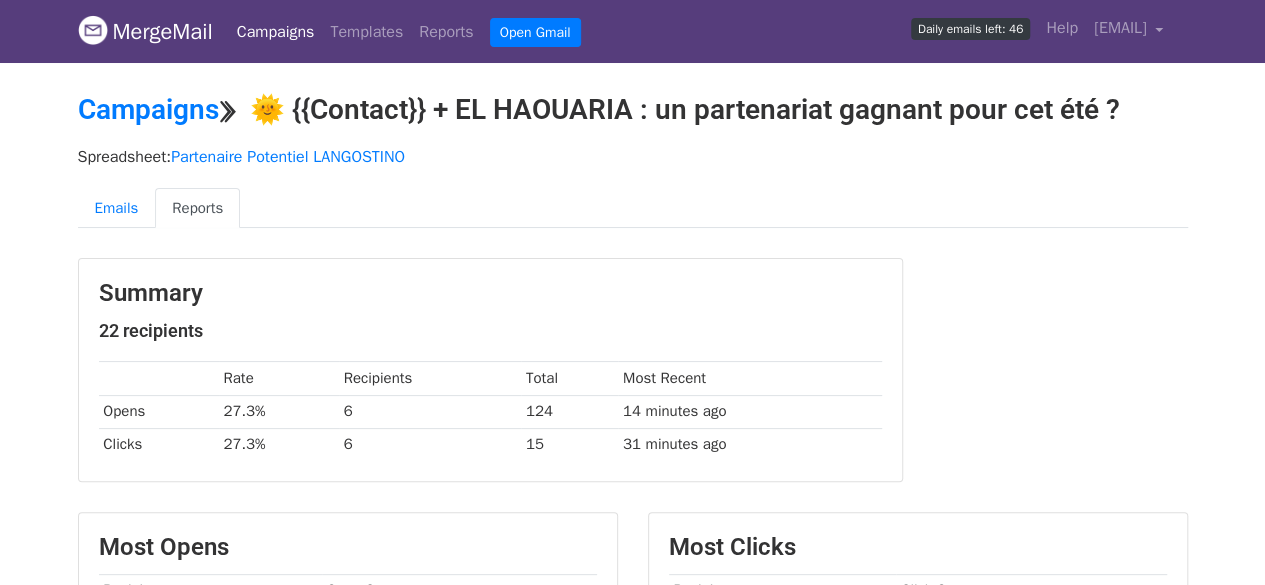 click on "Emails
Reports" at bounding box center (633, 213) 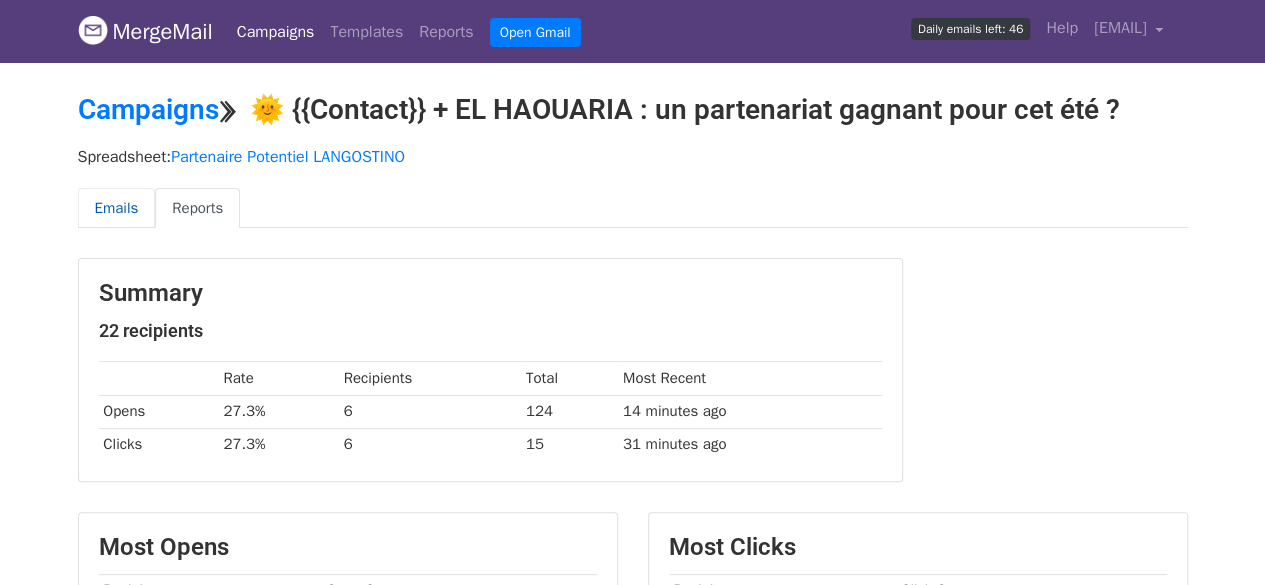 click on "Emails" at bounding box center (117, 208) 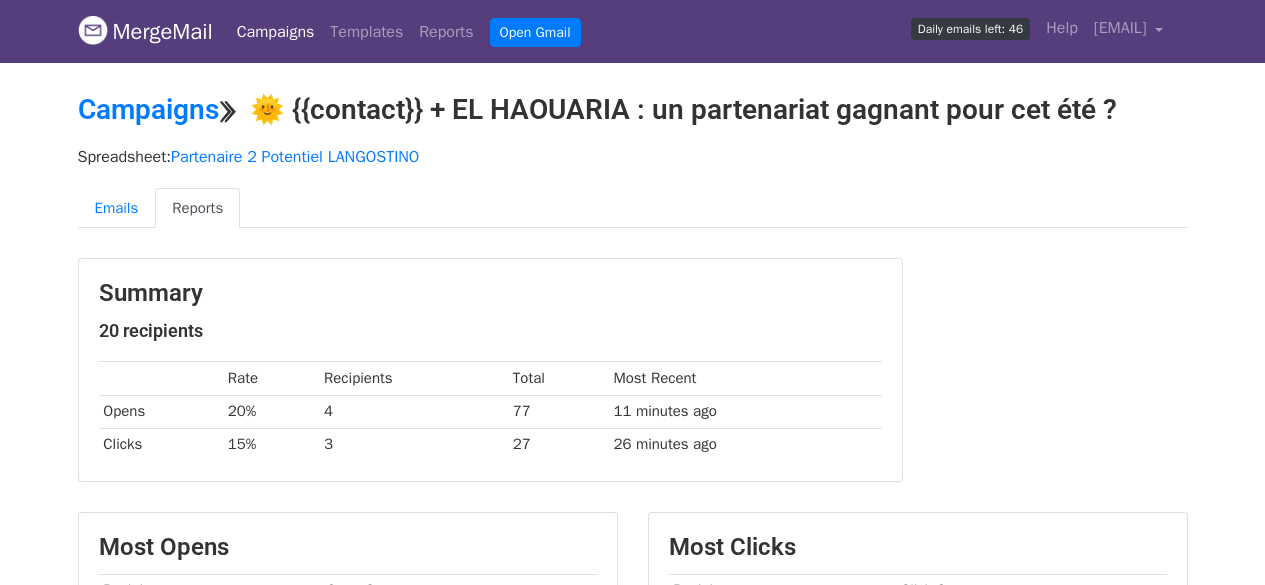 scroll, scrollTop: 200, scrollLeft: 0, axis: vertical 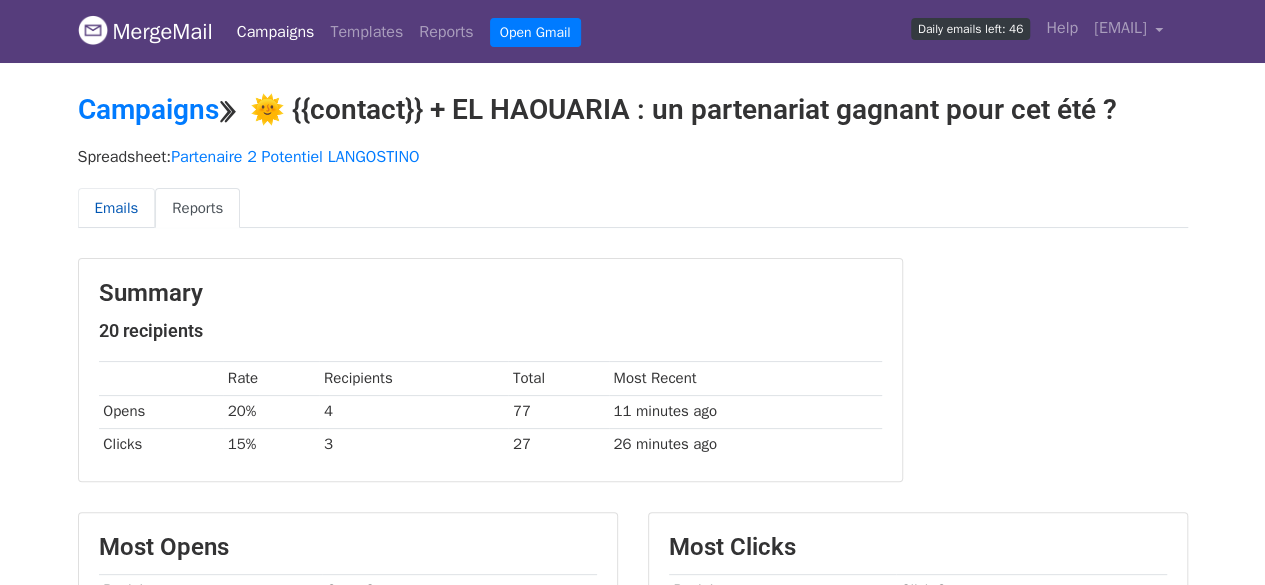 click on "Emails" at bounding box center [117, 208] 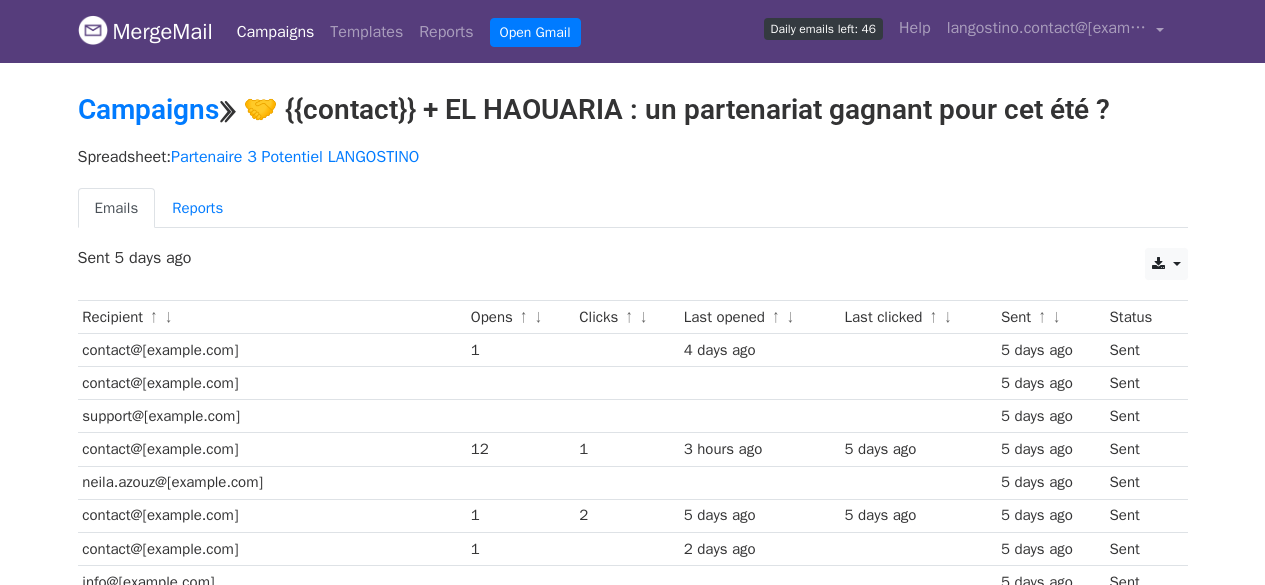scroll, scrollTop: 0, scrollLeft: 0, axis: both 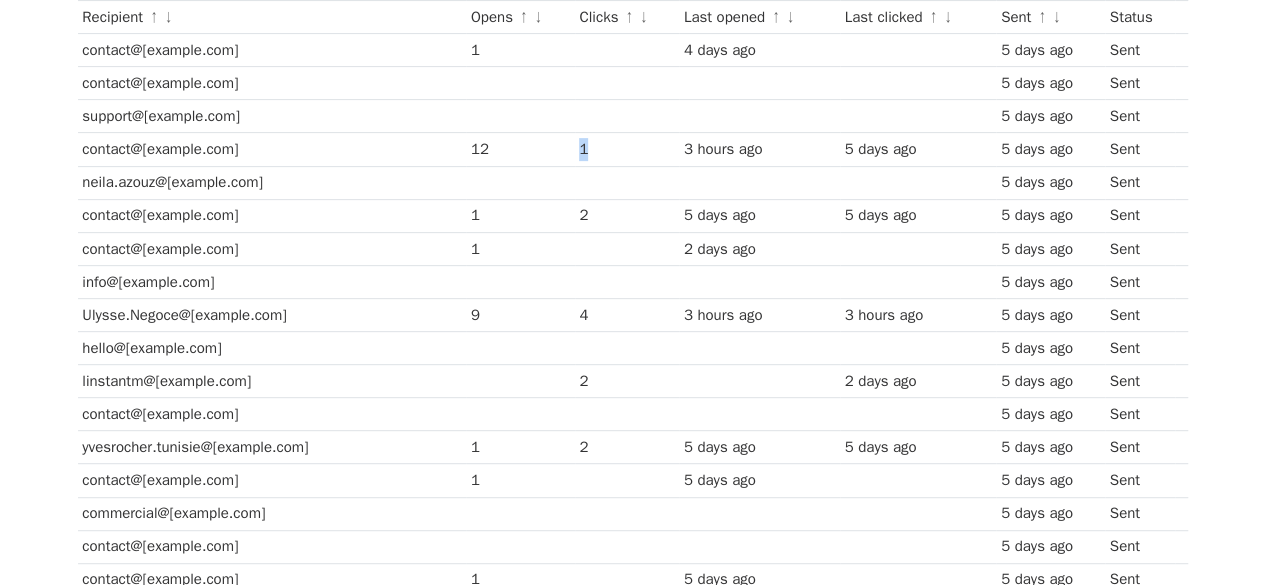 drag, startPoint x: 560, startPoint y: 144, endPoint x: 572, endPoint y: 143, distance: 12.0415945 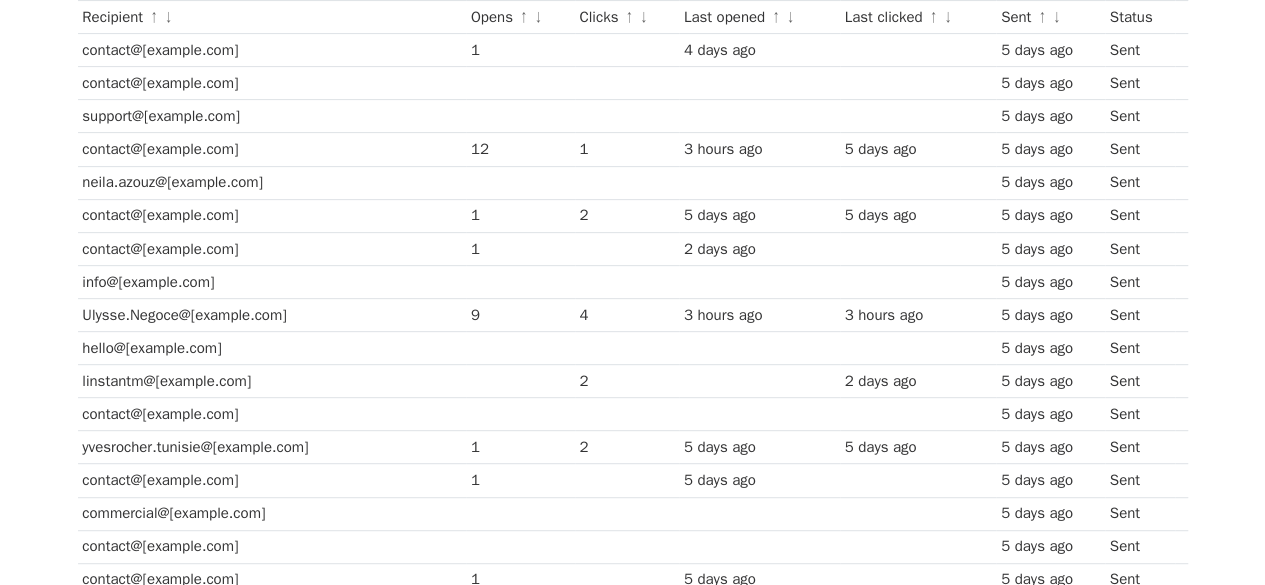 click on "3 hours ago" at bounding box center (759, 149) 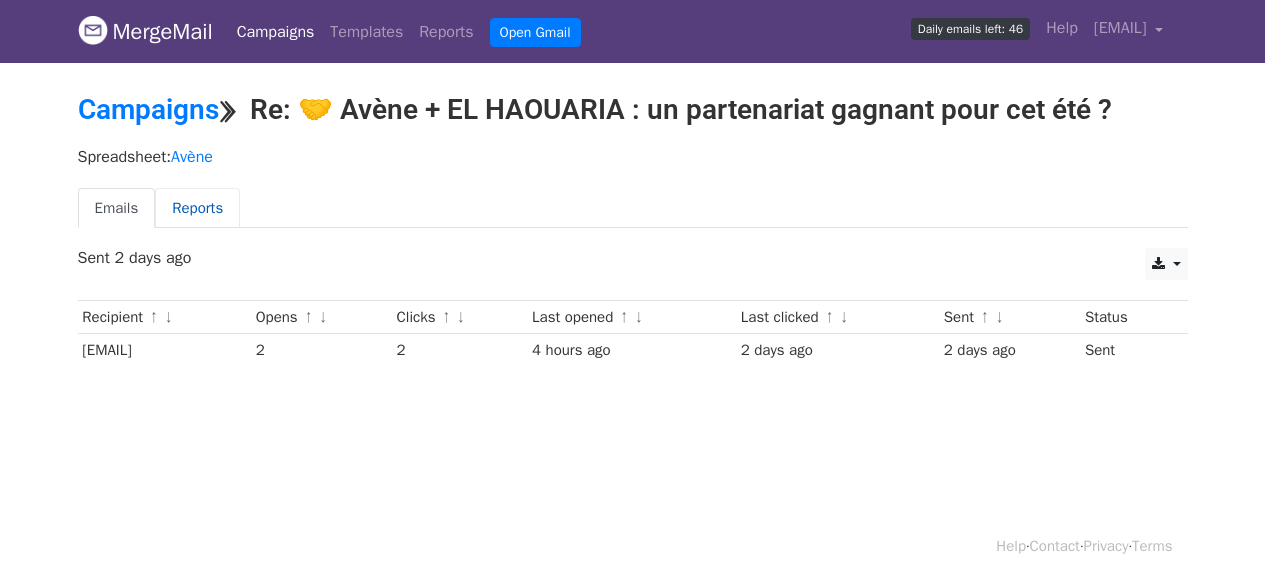 scroll, scrollTop: 0, scrollLeft: 0, axis: both 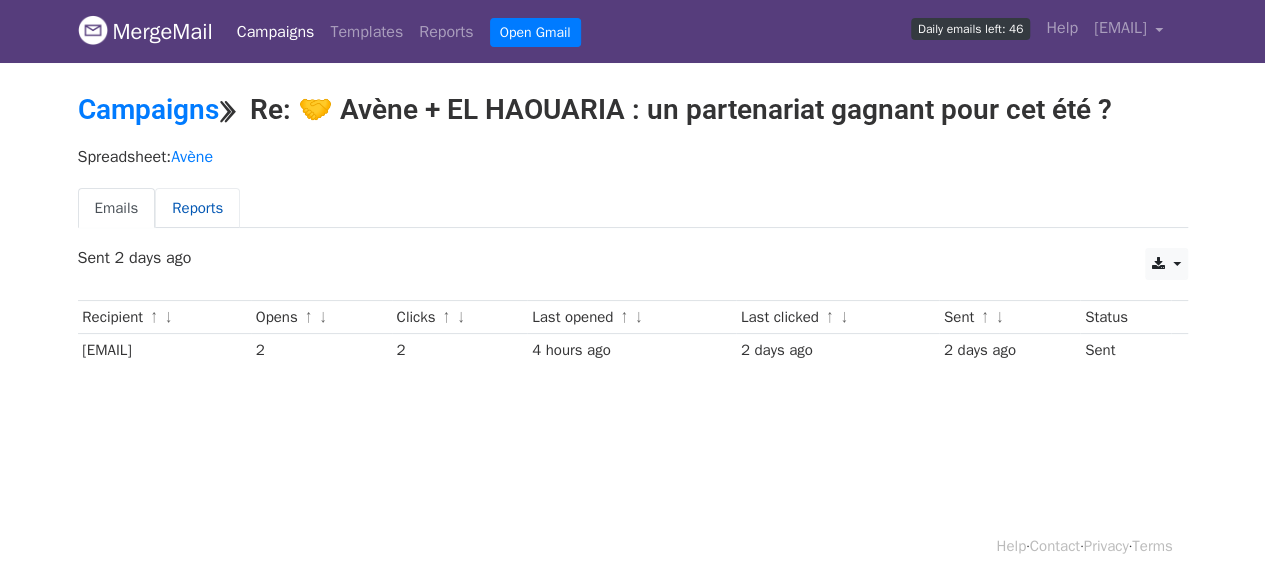 click on "Reports" at bounding box center [197, 208] 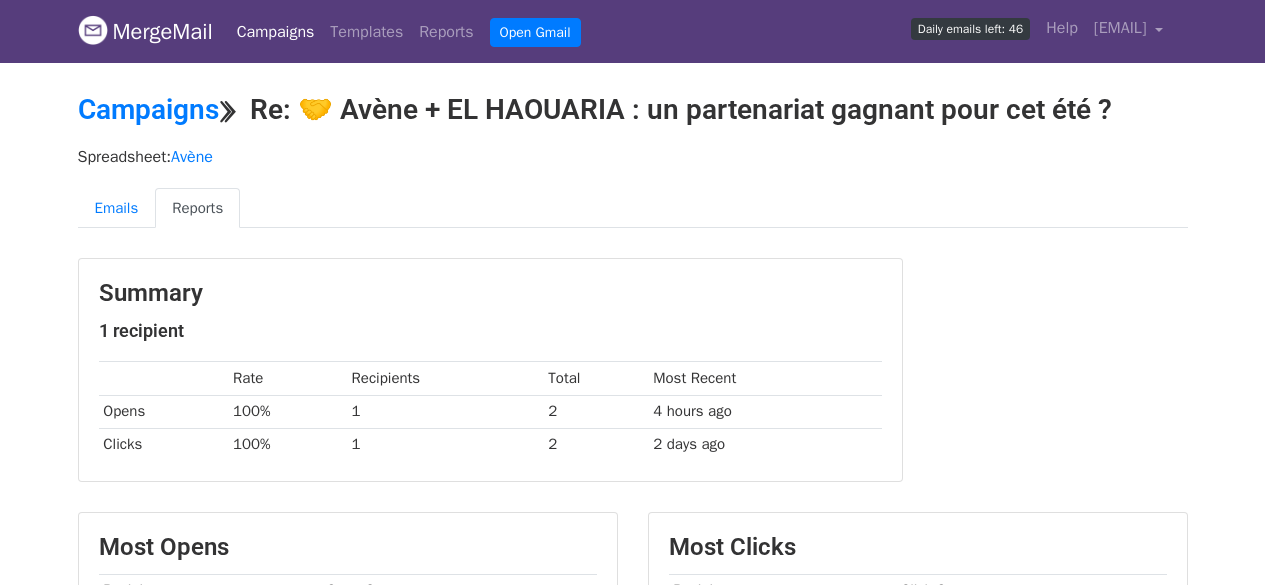 scroll, scrollTop: 0, scrollLeft: 0, axis: both 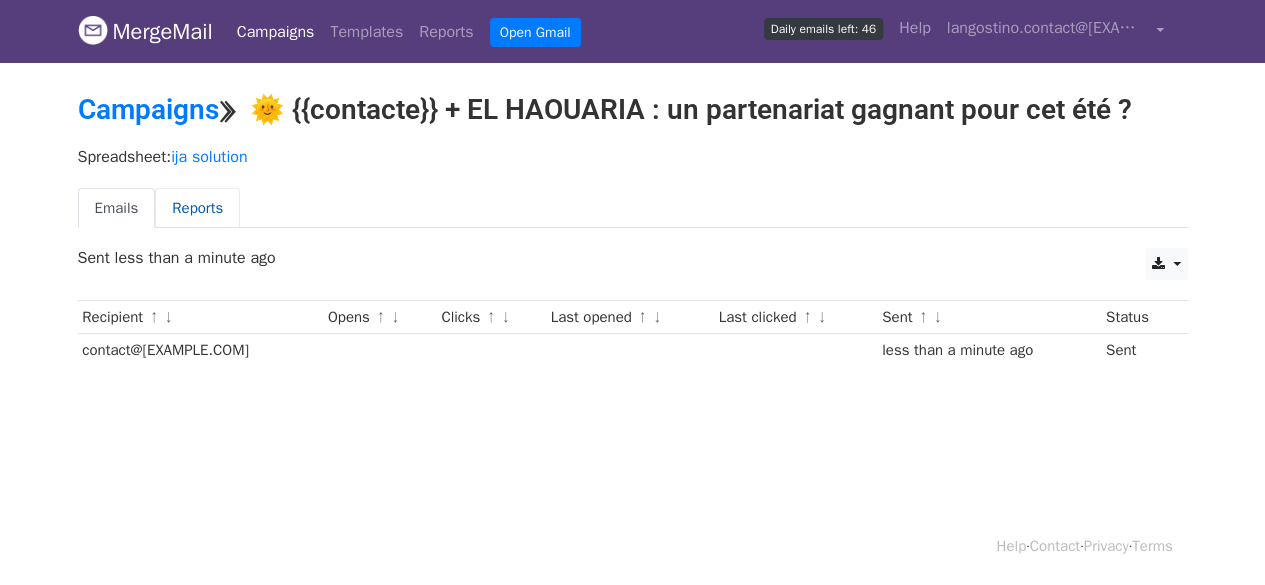 click on "Reports" at bounding box center (197, 208) 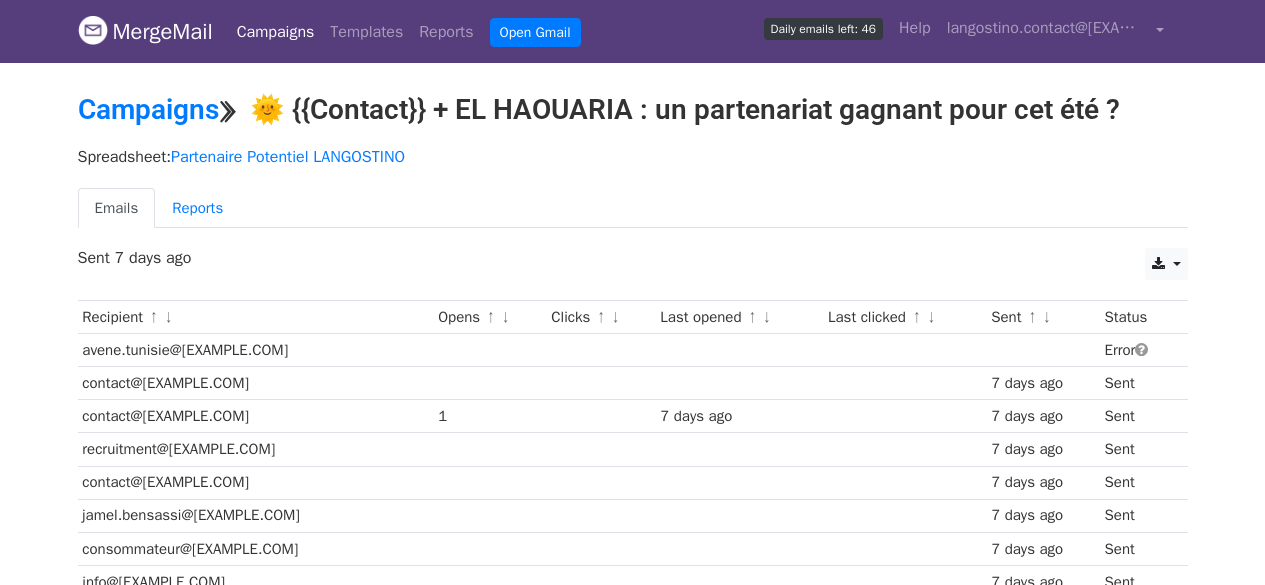 scroll, scrollTop: 0, scrollLeft: 0, axis: both 